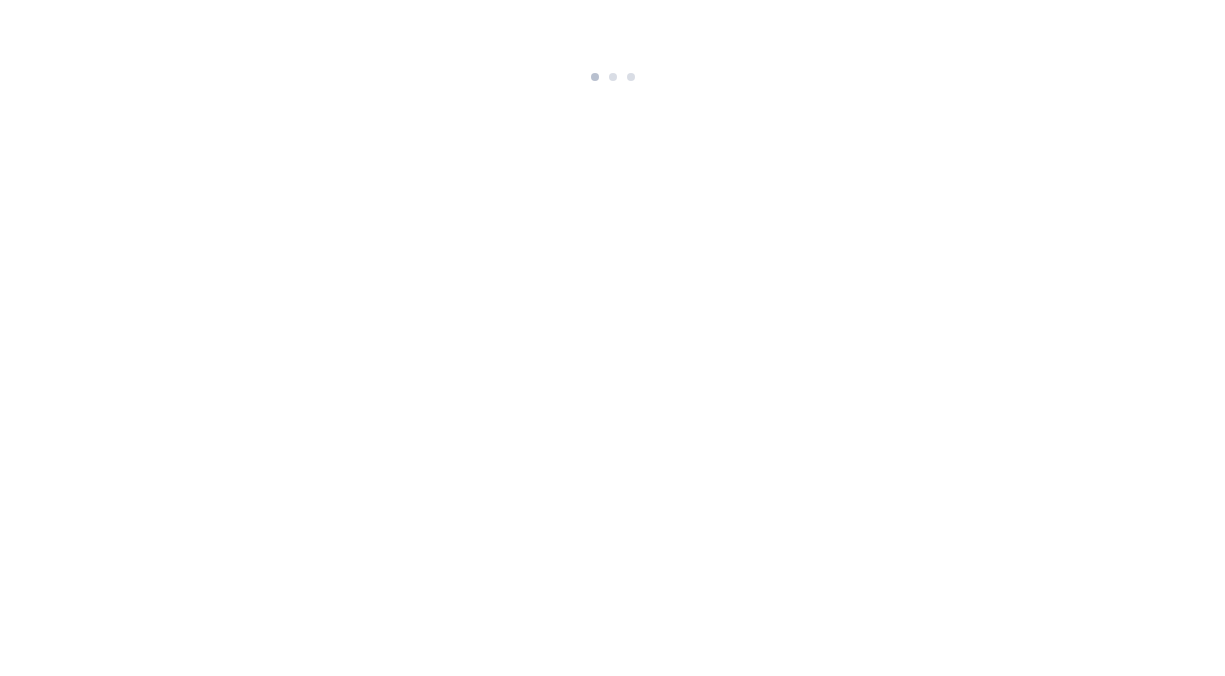 scroll, scrollTop: 0, scrollLeft: 0, axis: both 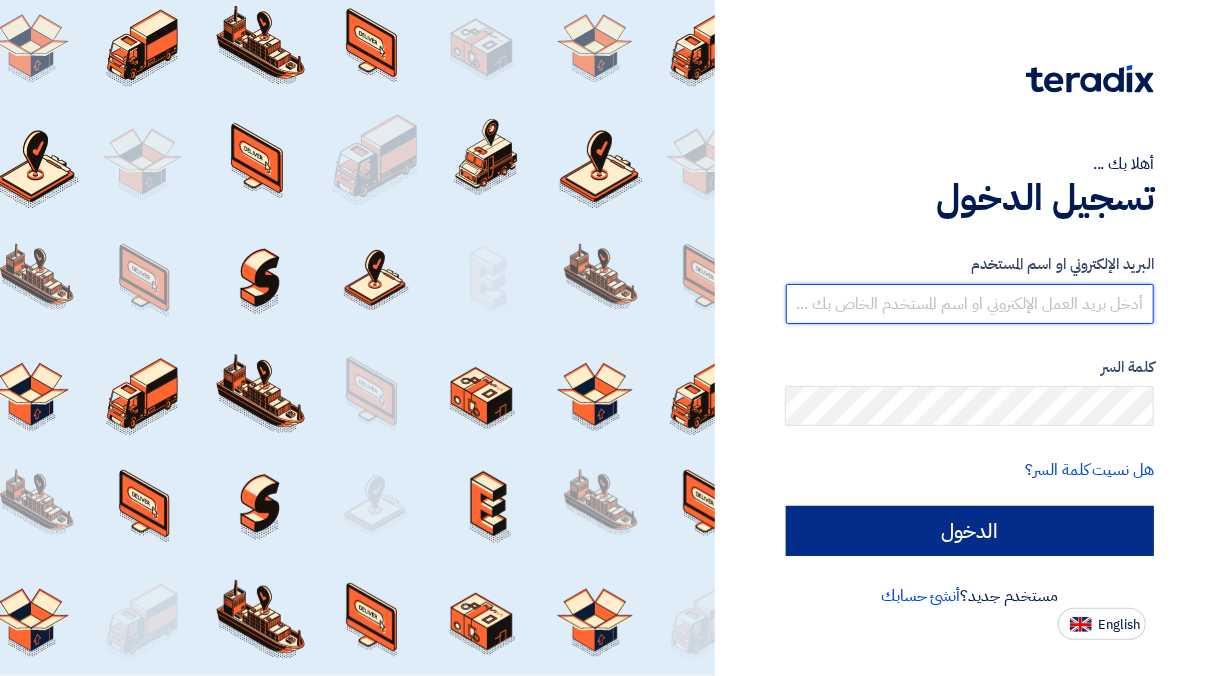 type on "fardaows.alshareef@[REDACTED]" 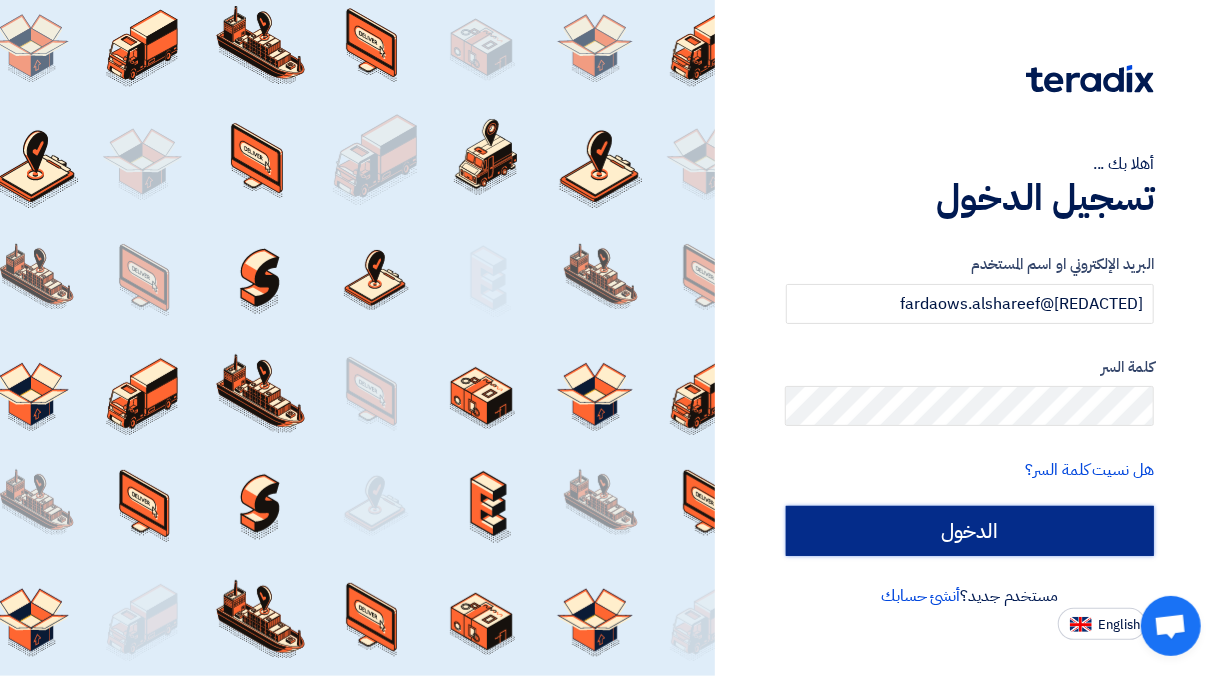click on "الدخول" 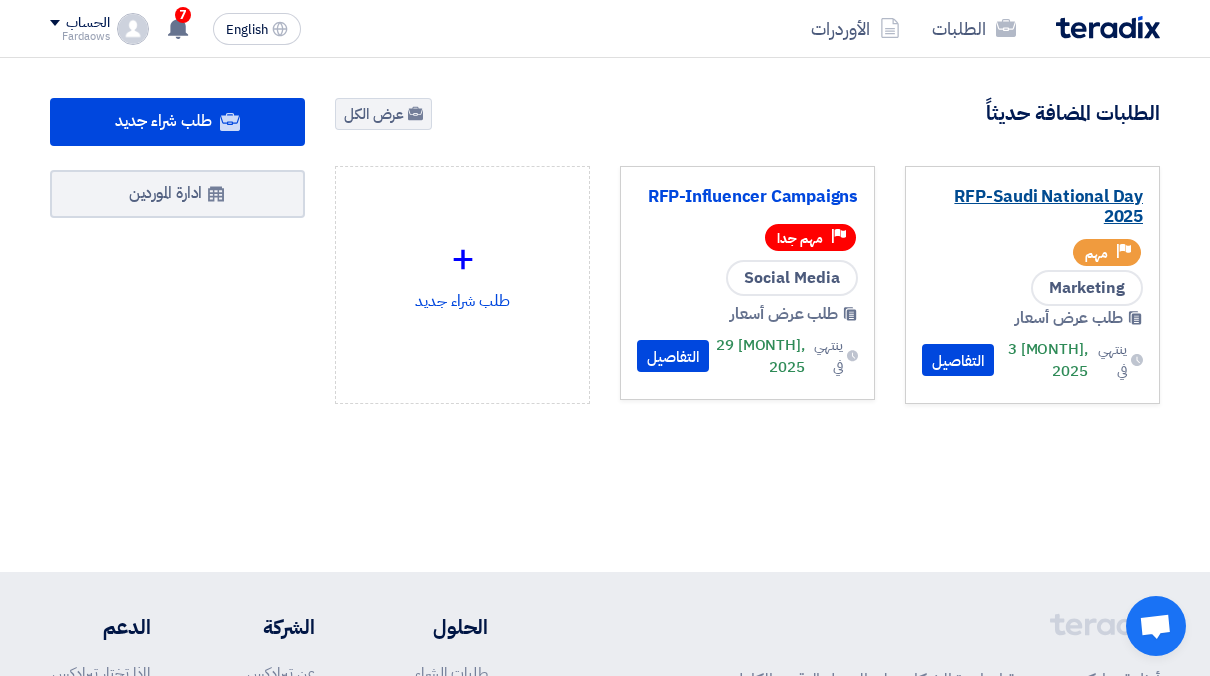 click on "RFP-Saudi National Day 2025" 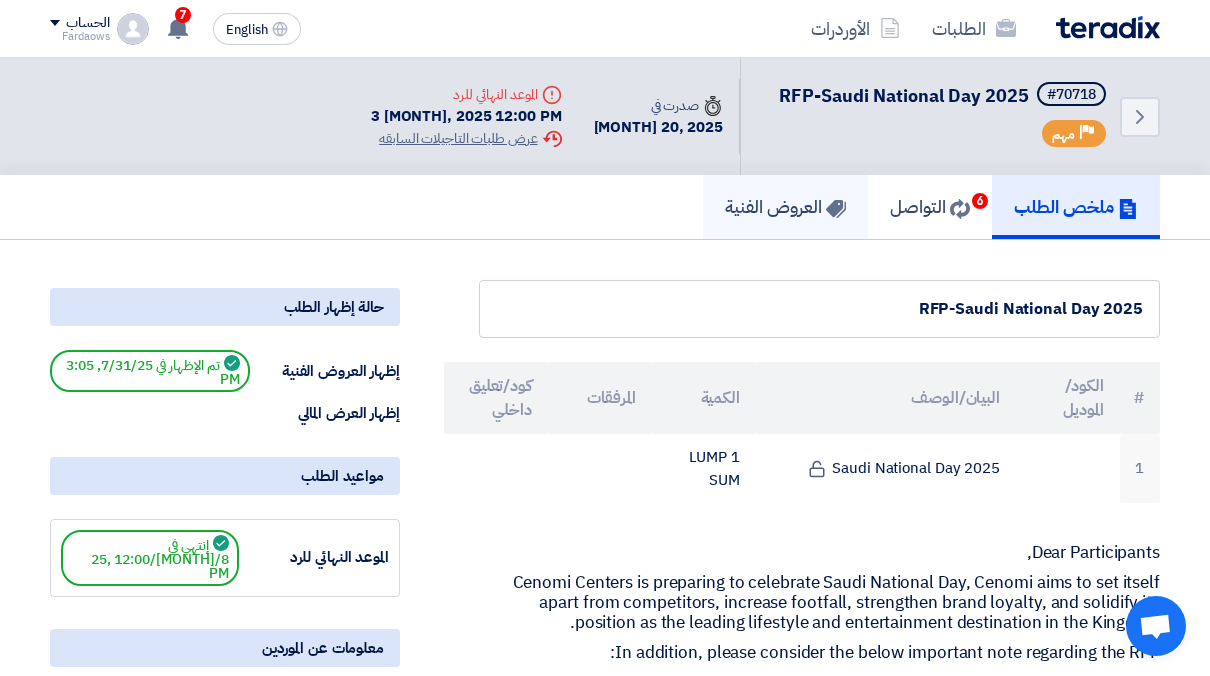 click on "العروض الفنية" 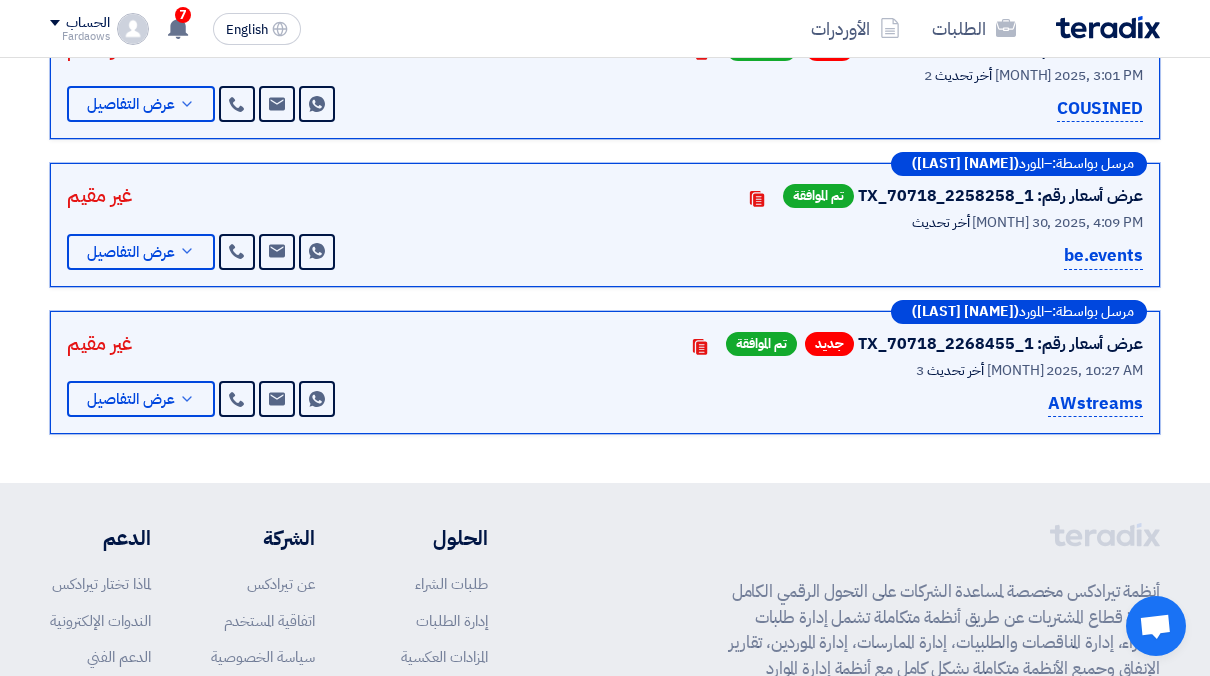 scroll, scrollTop: 1083, scrollLeft: 0, axis: vertical 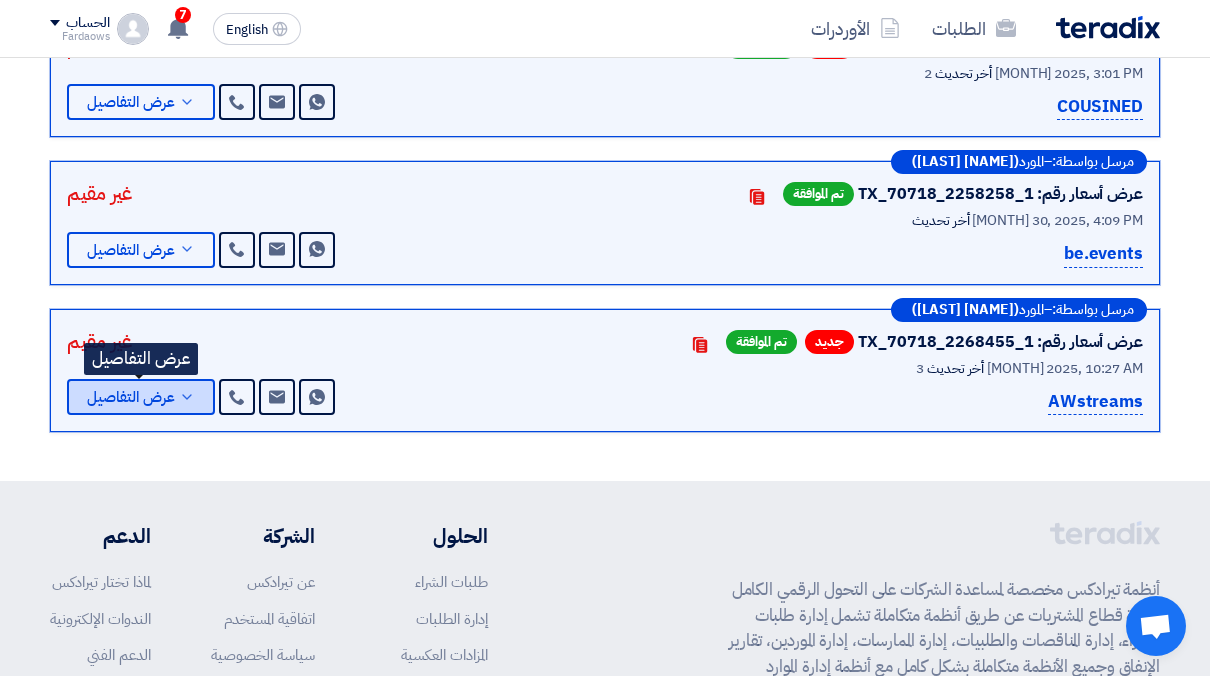 click on "عرض التفاصيل" at bounding box center [131, 397] 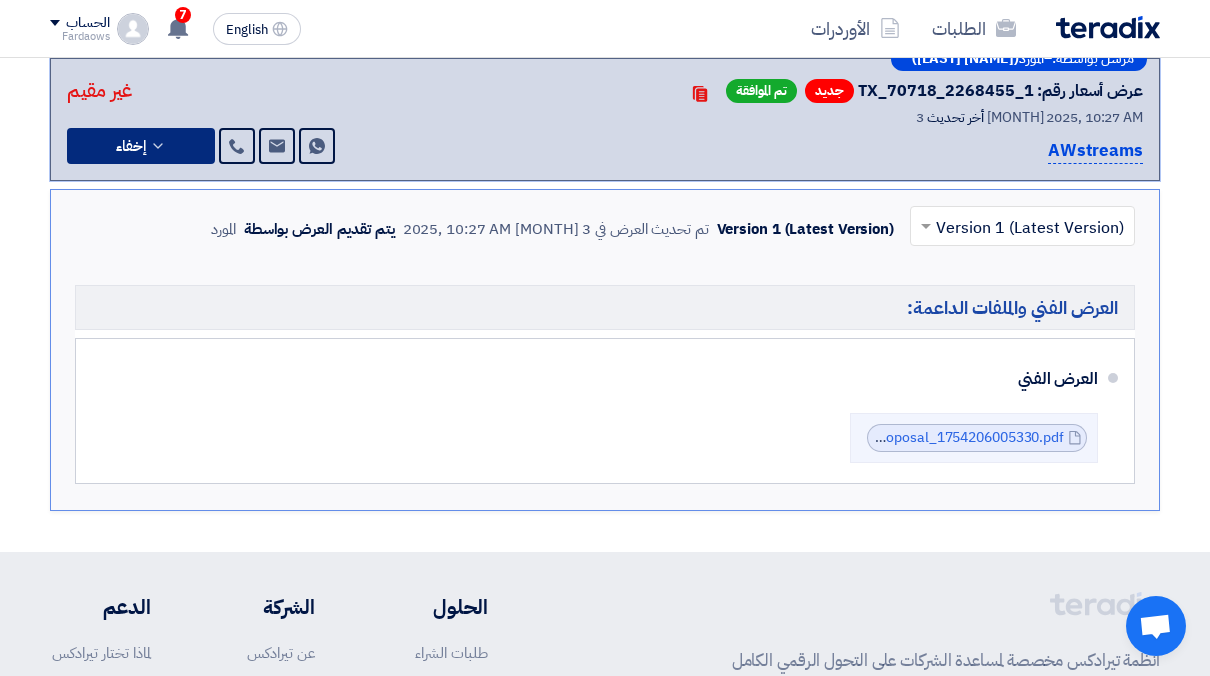 scroll, scrollTop: 1335, scrollLeft: 0, axis: vertical 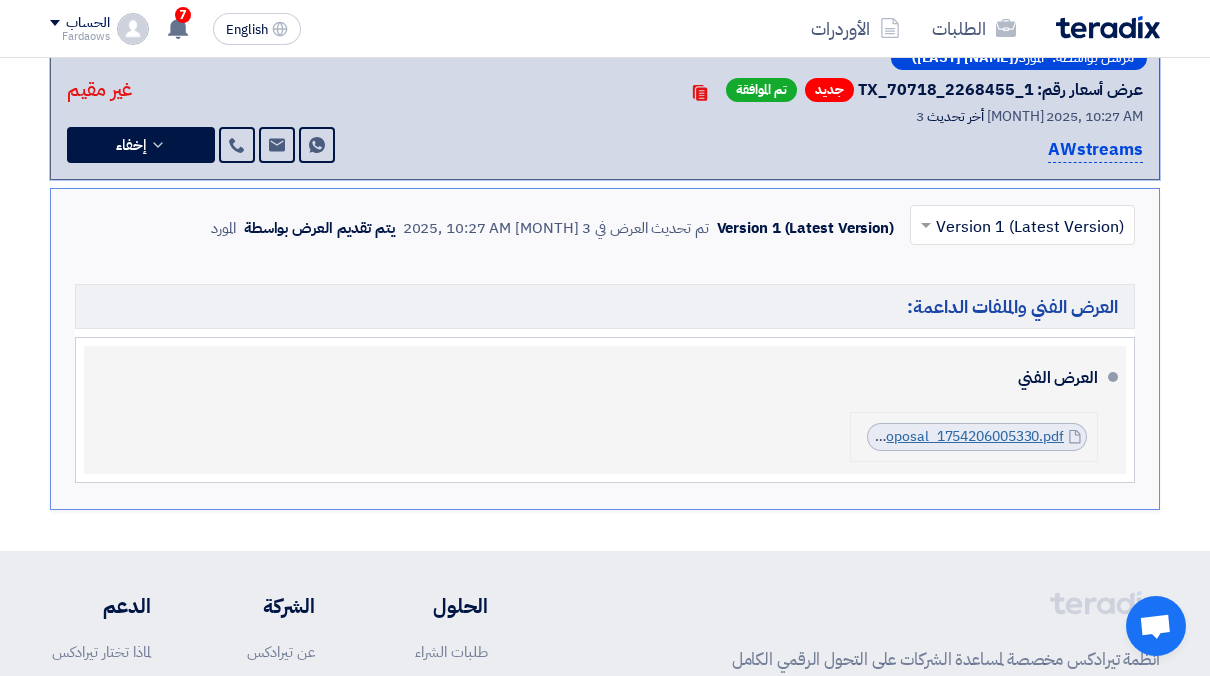 click on "Cenomi_RFQ_Saudi_National_Day_Proposal_1754206005330.pdf" at bounding box center (856, 436) 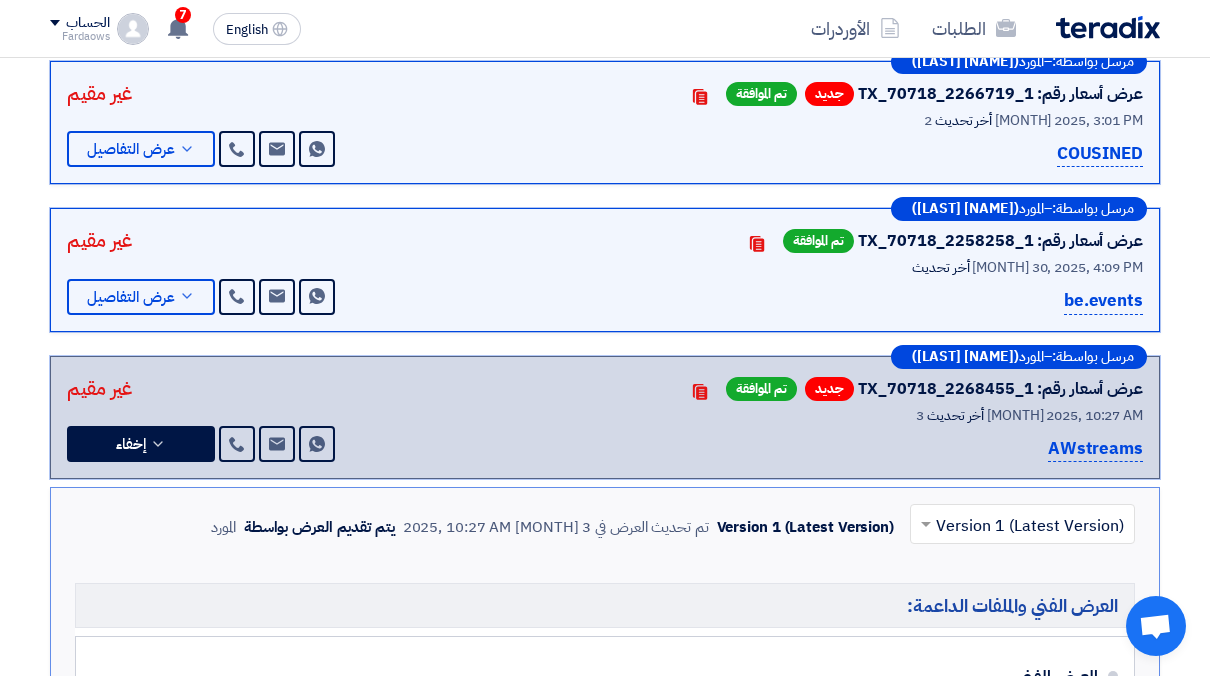 scroll, scrollTop: 1029, scrollLeft: 0, axis: vertical 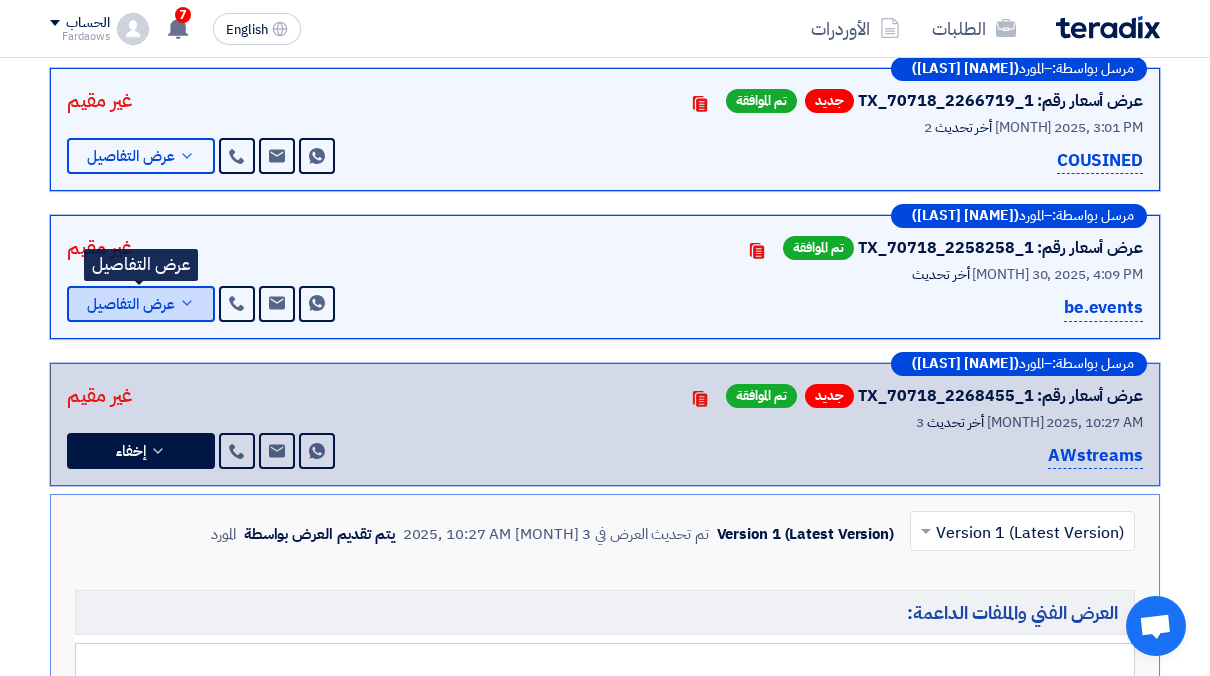 click on "عرض التفاصيل" at bounding box center [131, 304] 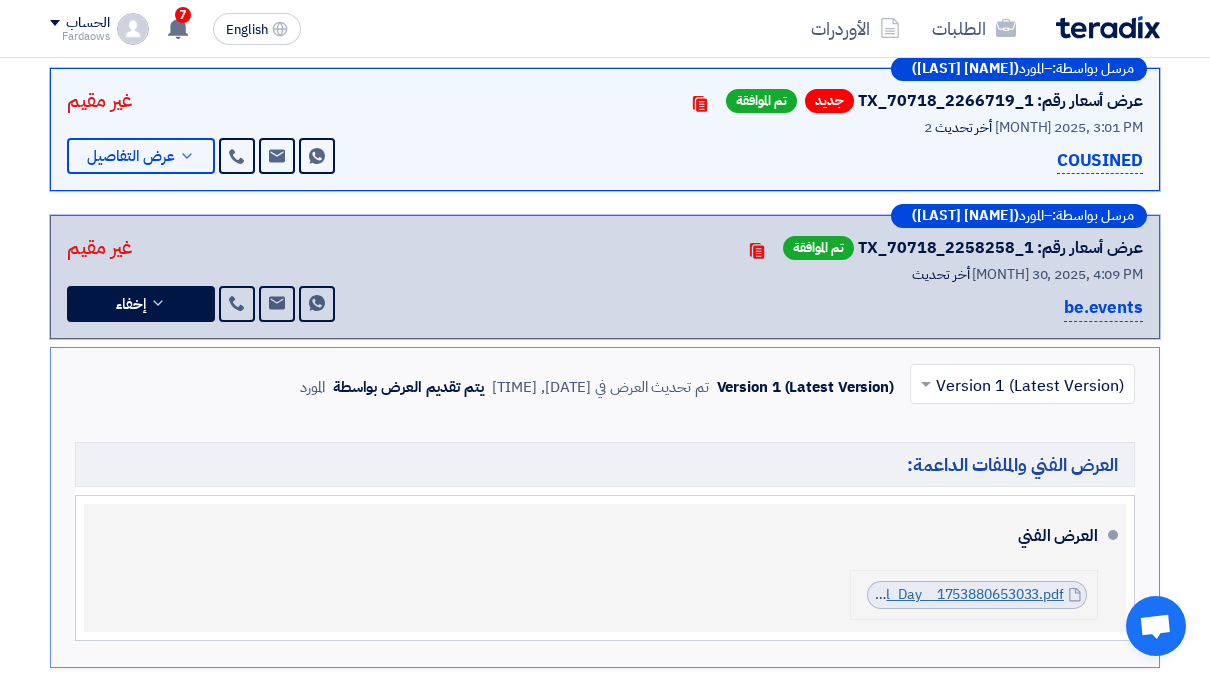 click on "Saudi_National_Day__1753880653033.pdf" at bounding box center [928, 594] 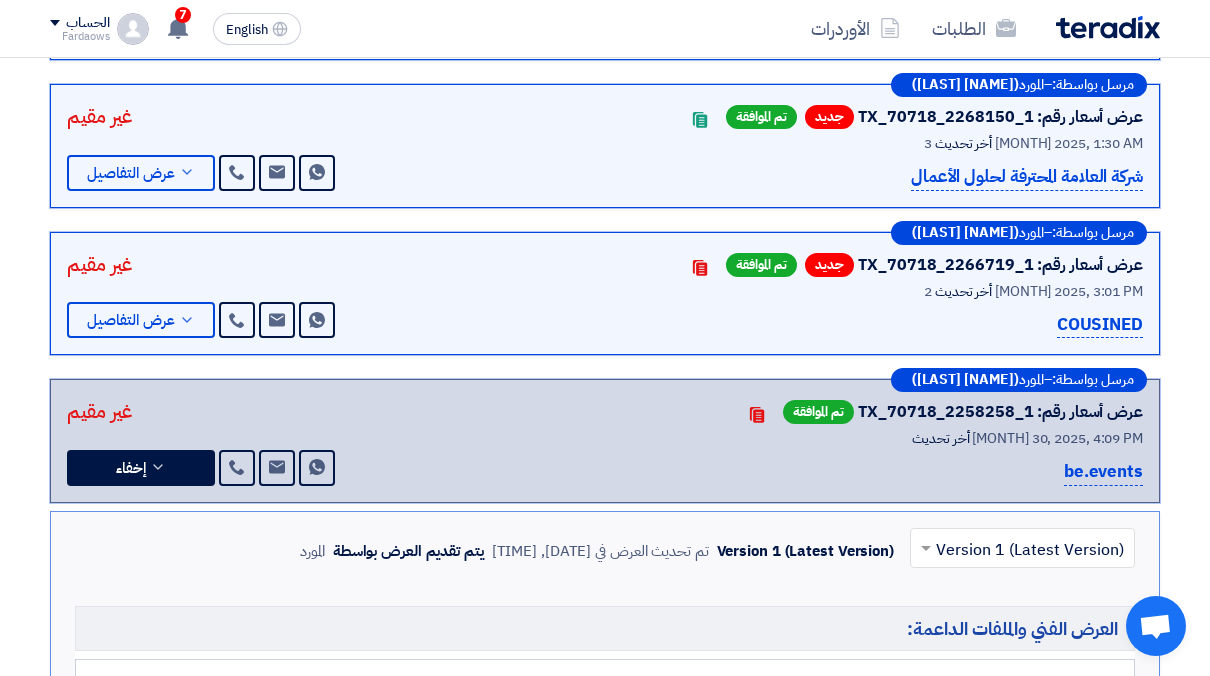 scroll, scrollTop: 860, scrollLeft: 0, axis: vertical 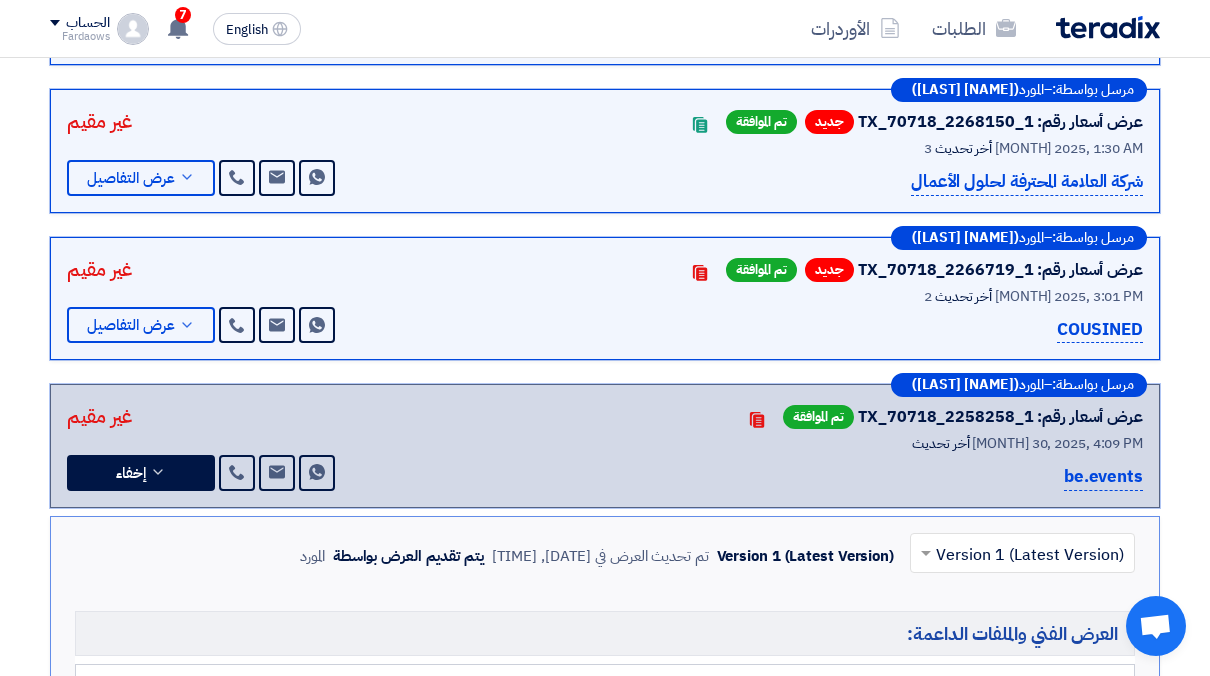 click on "عرض أسعار رقم:
TX_70718_2266719_1
جديد
تم الموافقة
Contacts
أخر تحديث
2 [MONTH] 2025, 3:01 PM" at bounding box center [605, 299] 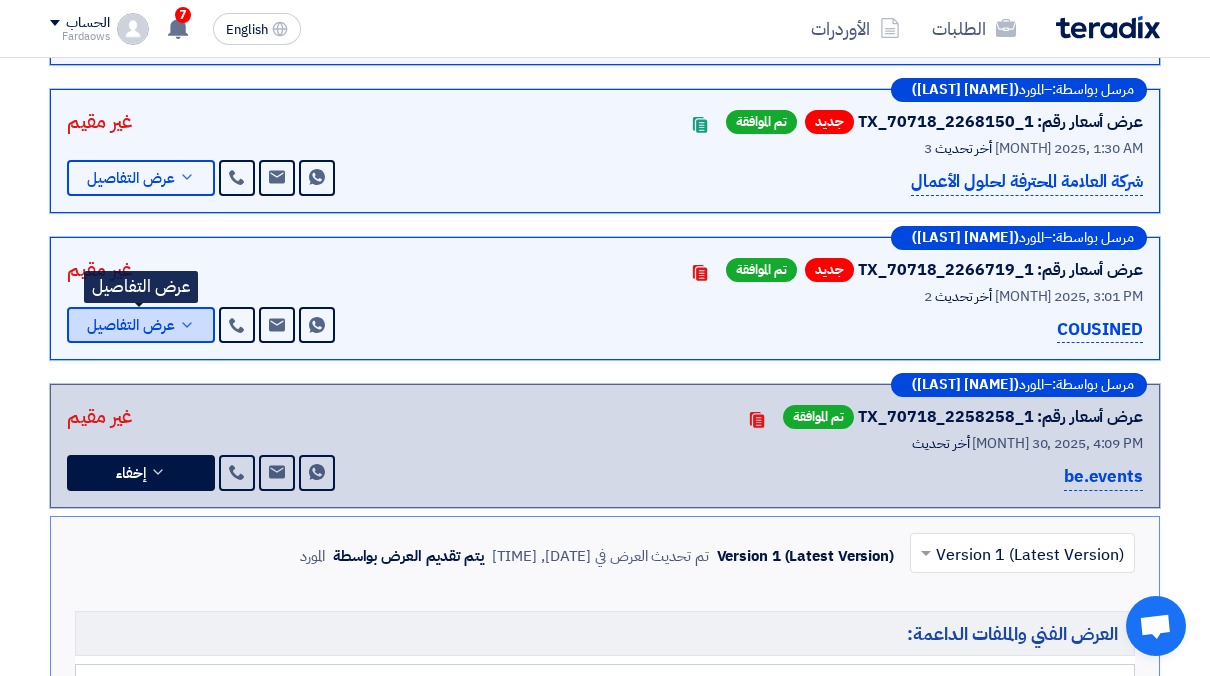 click on "عرض التفاصيل" at bounding box center [131, 325] 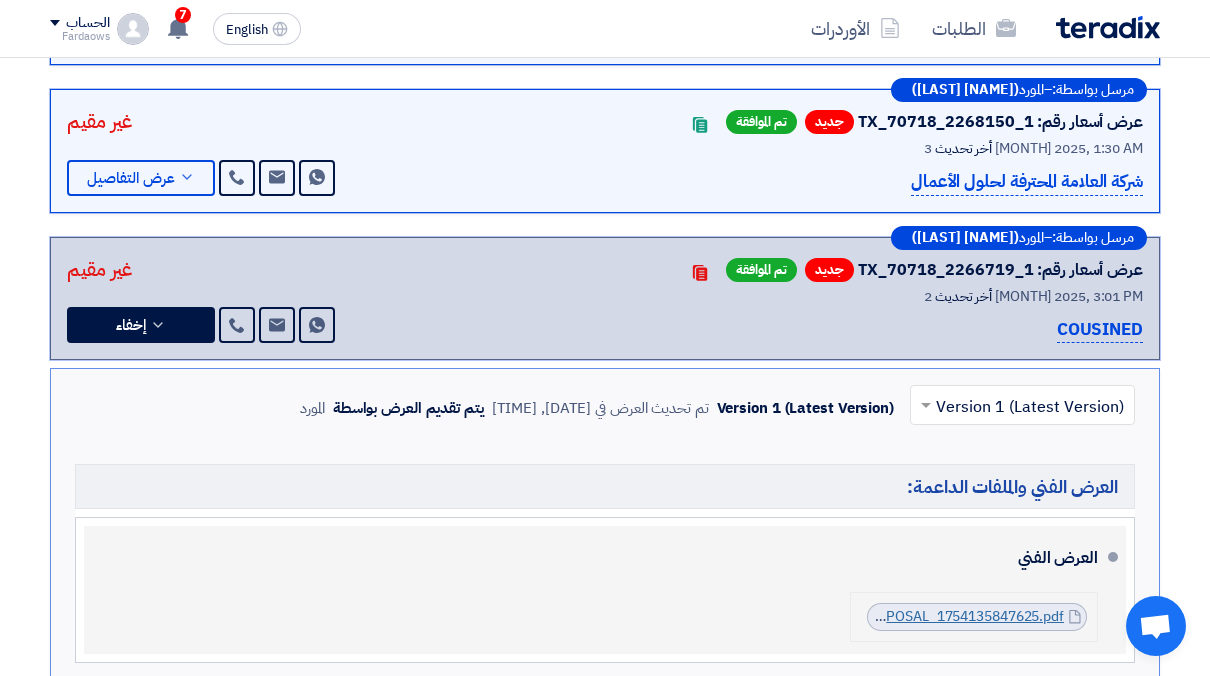 click on "CENOMI_PROPOSAL_1754135847625.pdf" at bounding box center (930, 616) 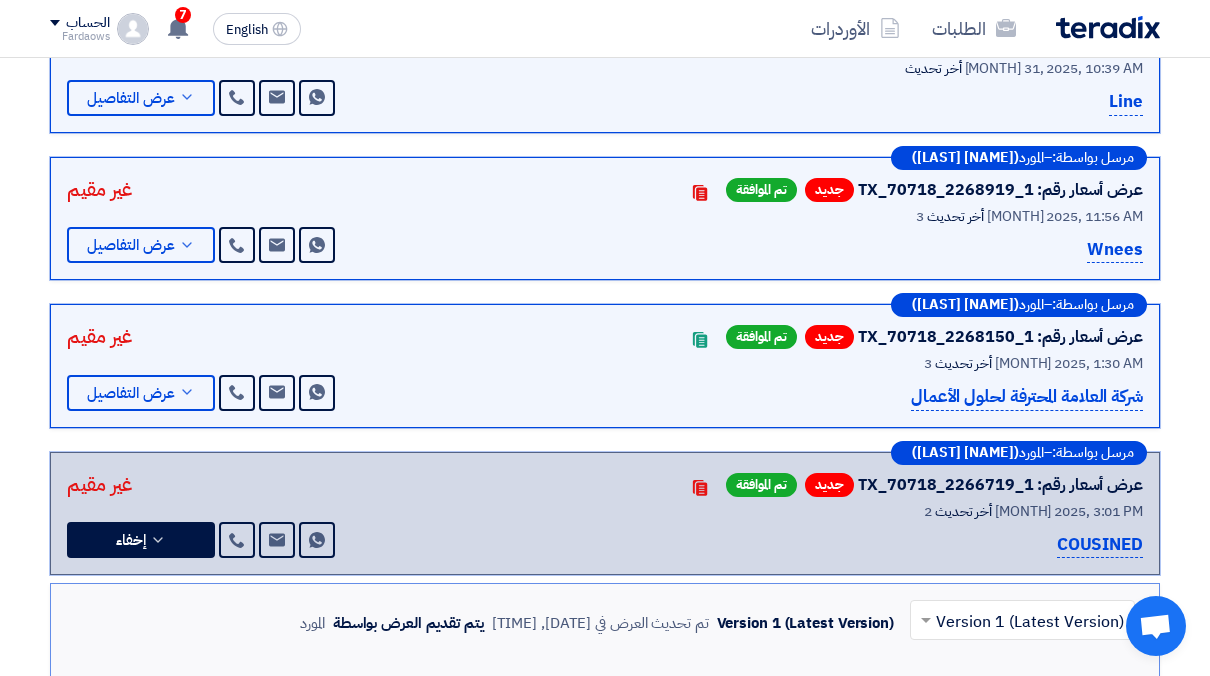 scroll, scrollTop: 626, scrollLeft: 0, axis: vertical 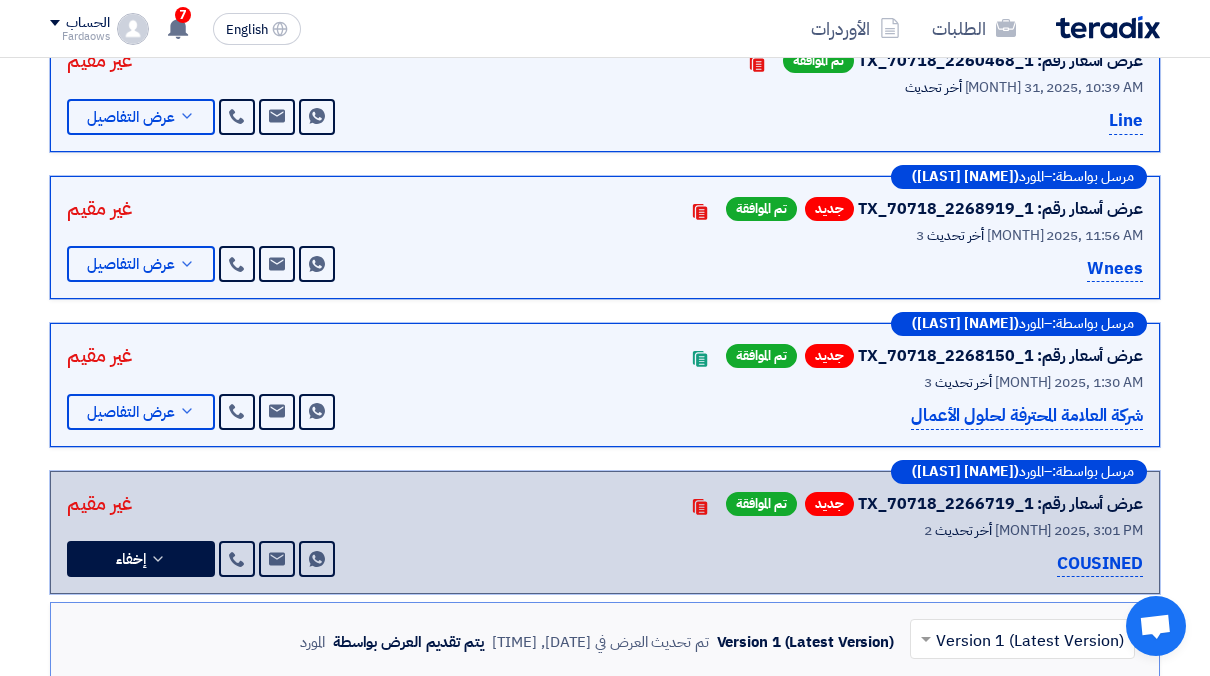 click on "عرض أسعار رقم:
TX_70718_2268150_1
جديد
تم الموافقة
Contacts
أخر تحديث
3 [MONTH] 2025, 1:30 AM" at bounding box center [605, 385] 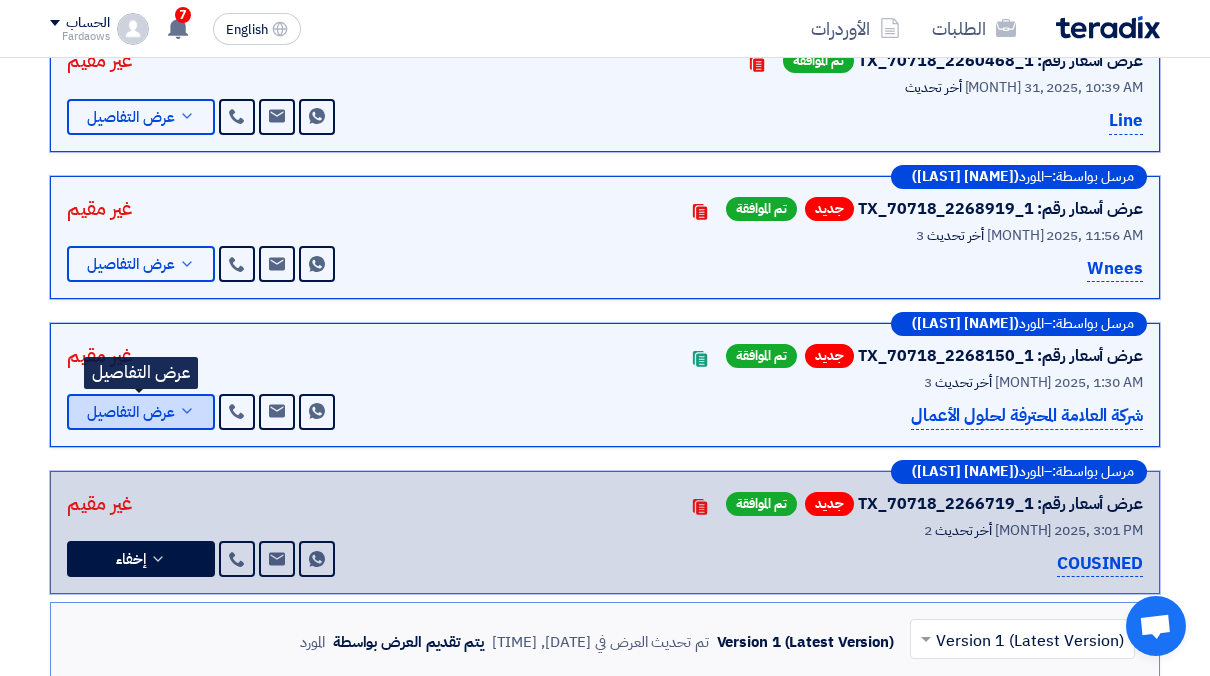 click on "عرض التفاصيل" at bounding box center [131, 412] 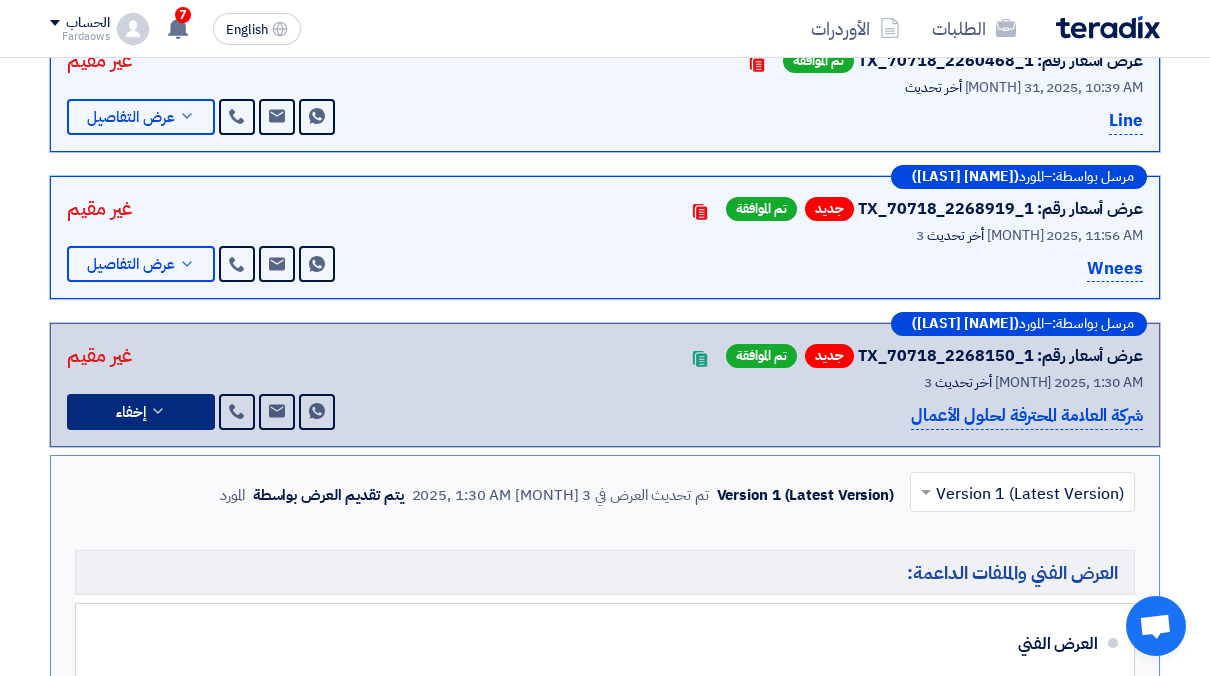 scroll, scrollTop: 899, scrollLeft: 0, axis: vertical 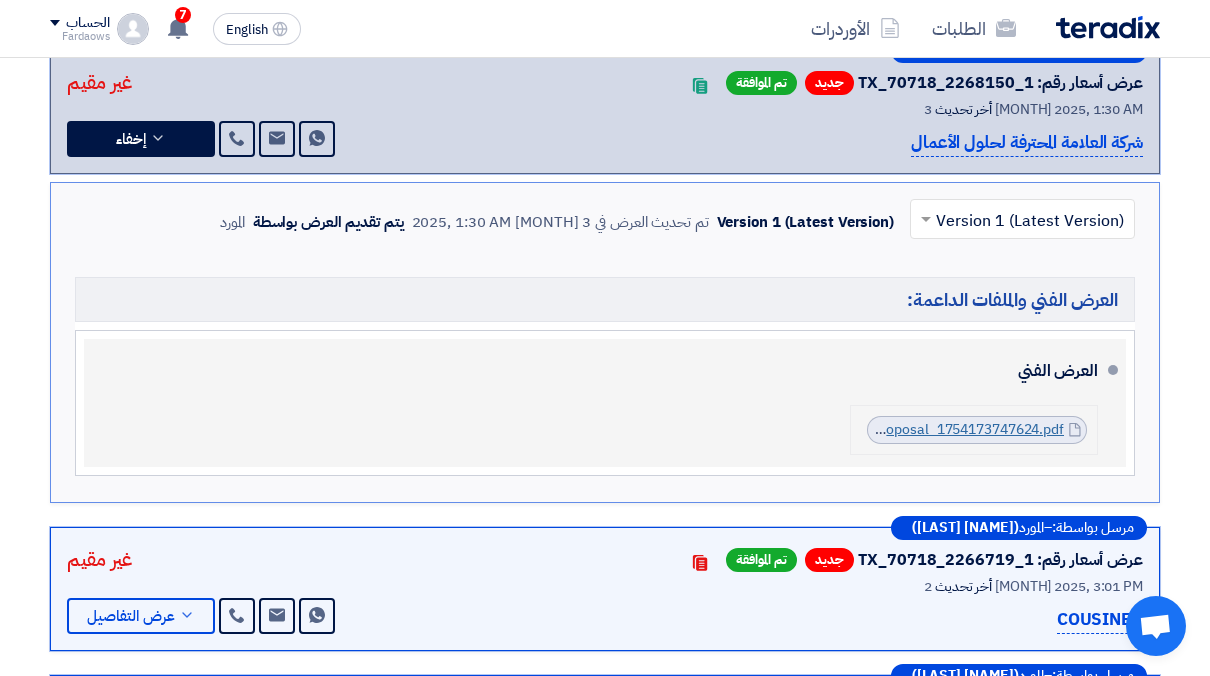 click on "Cenomi_Saudi_ND_Technical_Proposal_1754173747624.pdf" at bounding box center (872, 429) 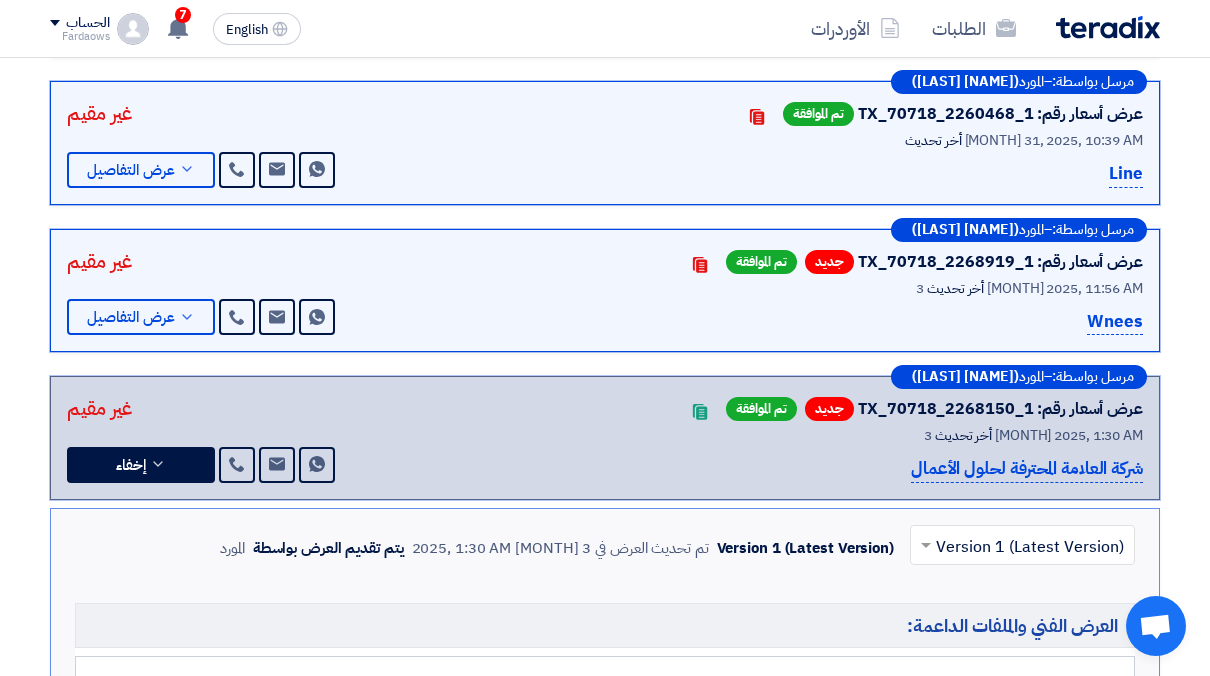 scroll, scrollTop: 572, scrollLeft: 0, axis: vertical 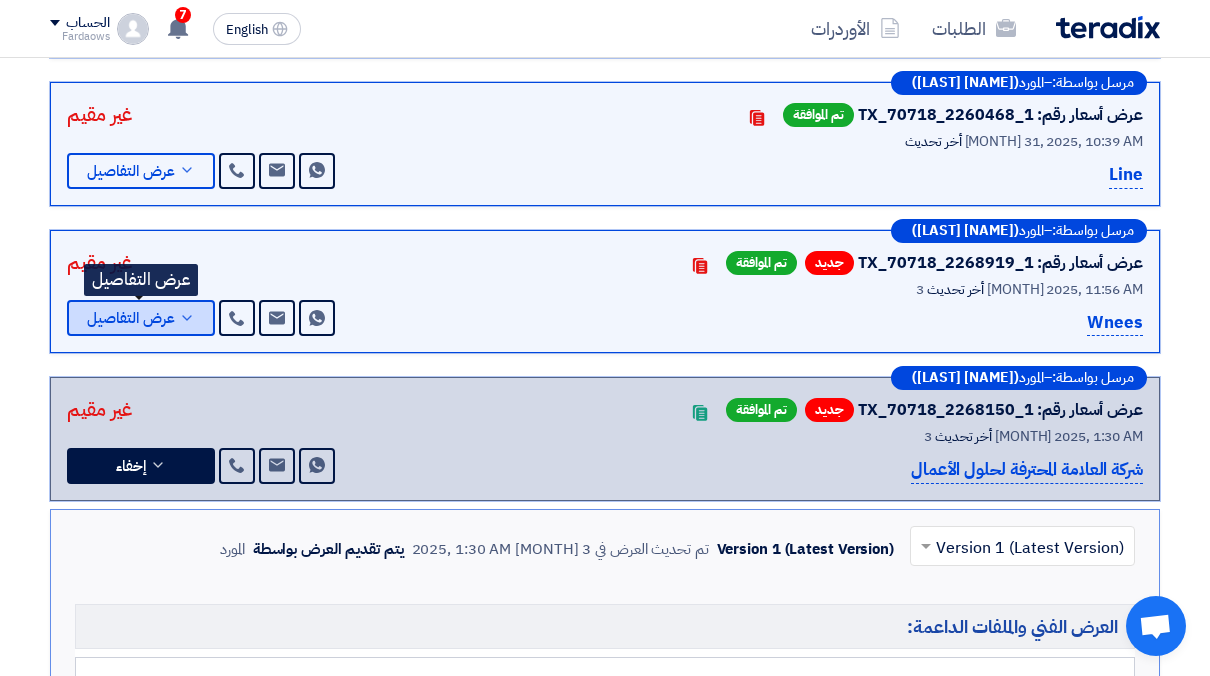 click on "عرض التفاصيل" at bounding box center [131, 318] 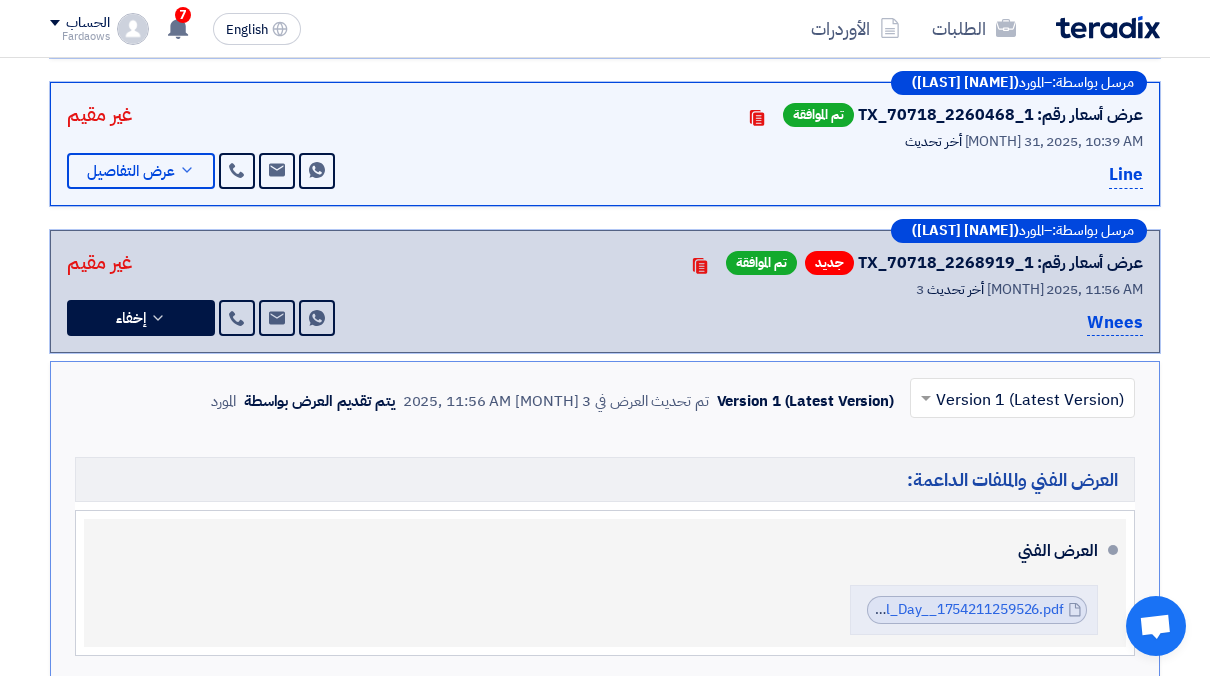 click on "العرض الفني" at bounding box center (607, 551) 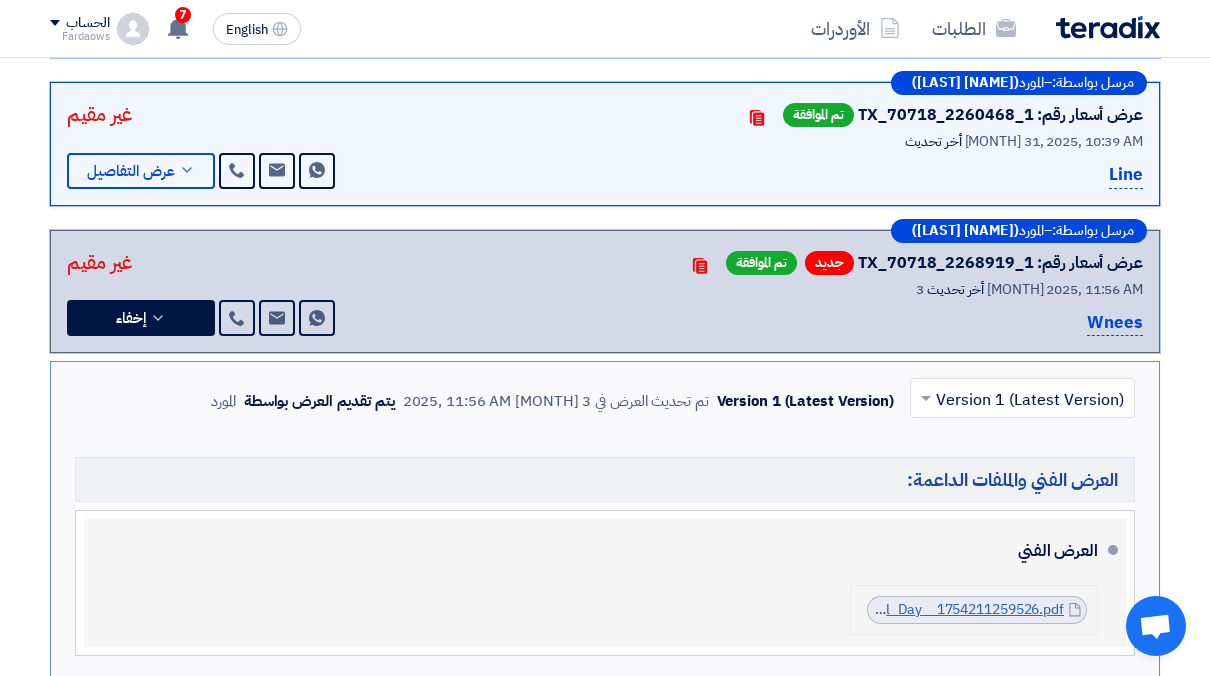click on "Cenomi_National_Day__1754211259526.pdf" at bounding box center [922, 609] 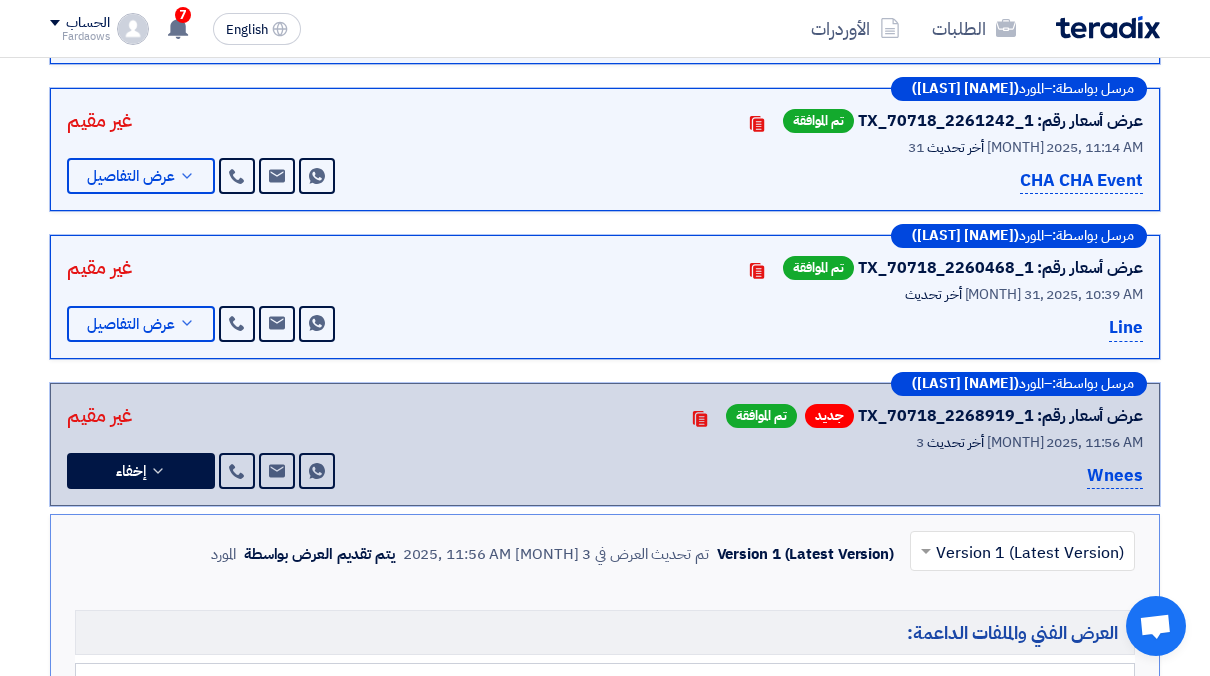 scroll, scrollTop: 400, scrollLeft: 0, axis: vertical 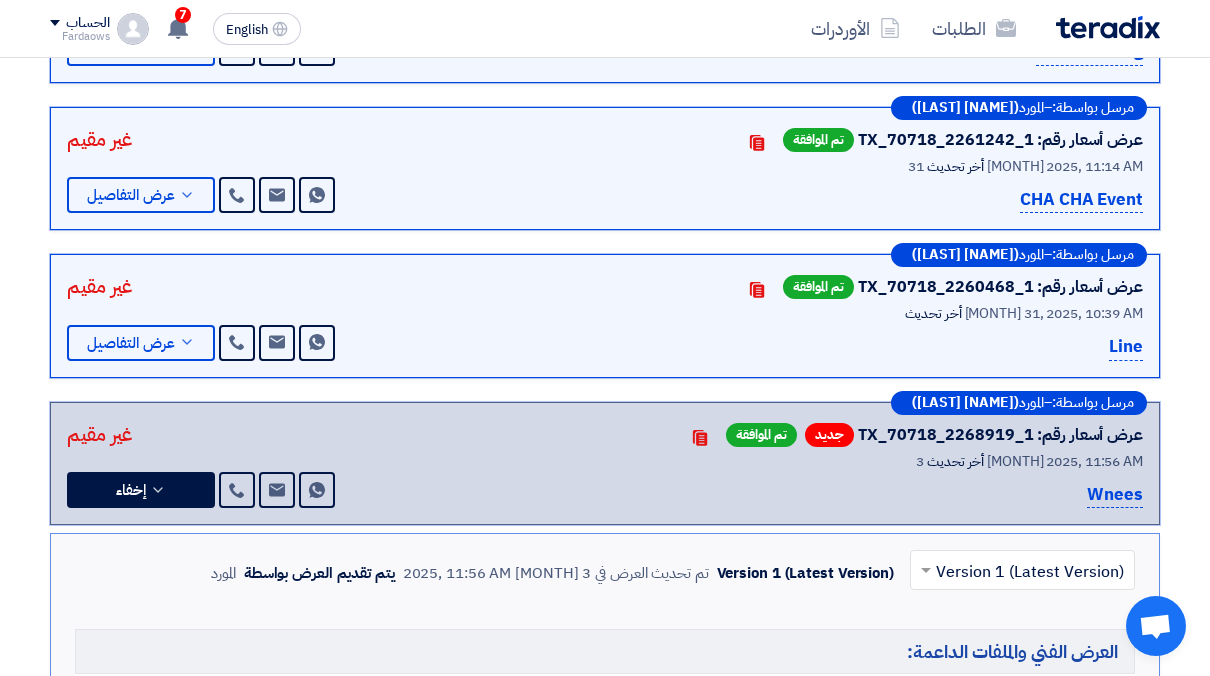 click on "عرض أسعار رقم:
TX_70718_2260468_1
تم الموافقة
Contacts
أخر تحديث
[DATE], [TIME]" at bounding box center (605, 316) 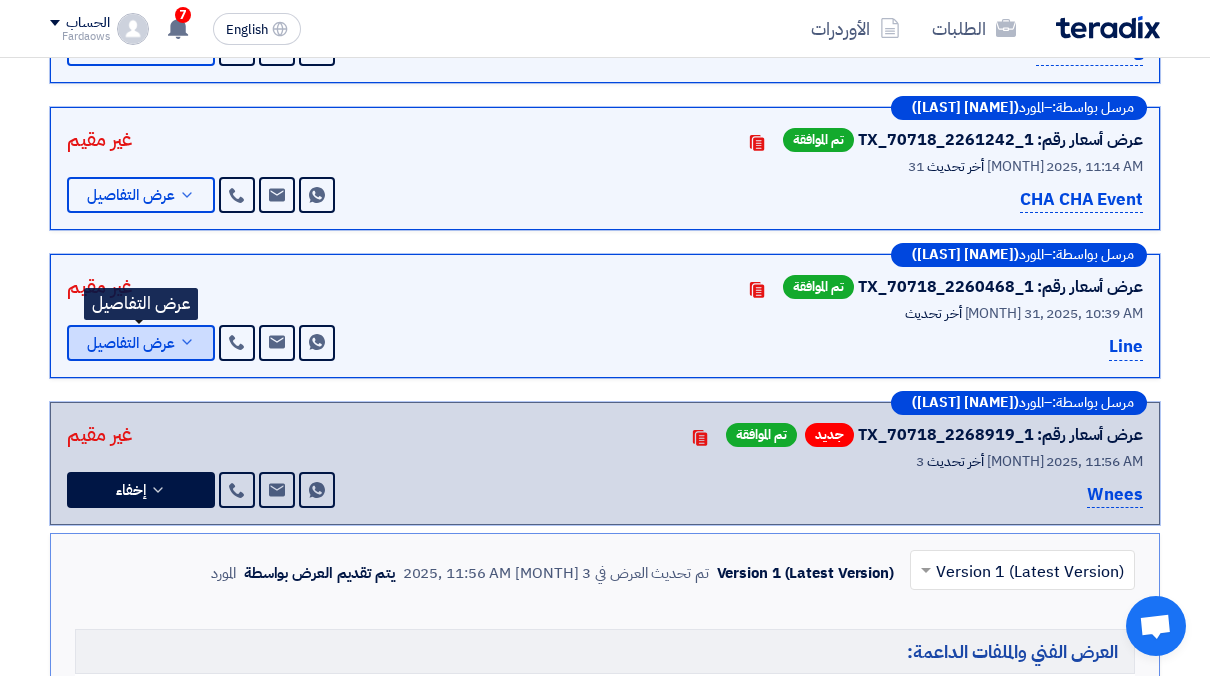 click on "عرض التفاصيل" at bounding box center (141, 343) 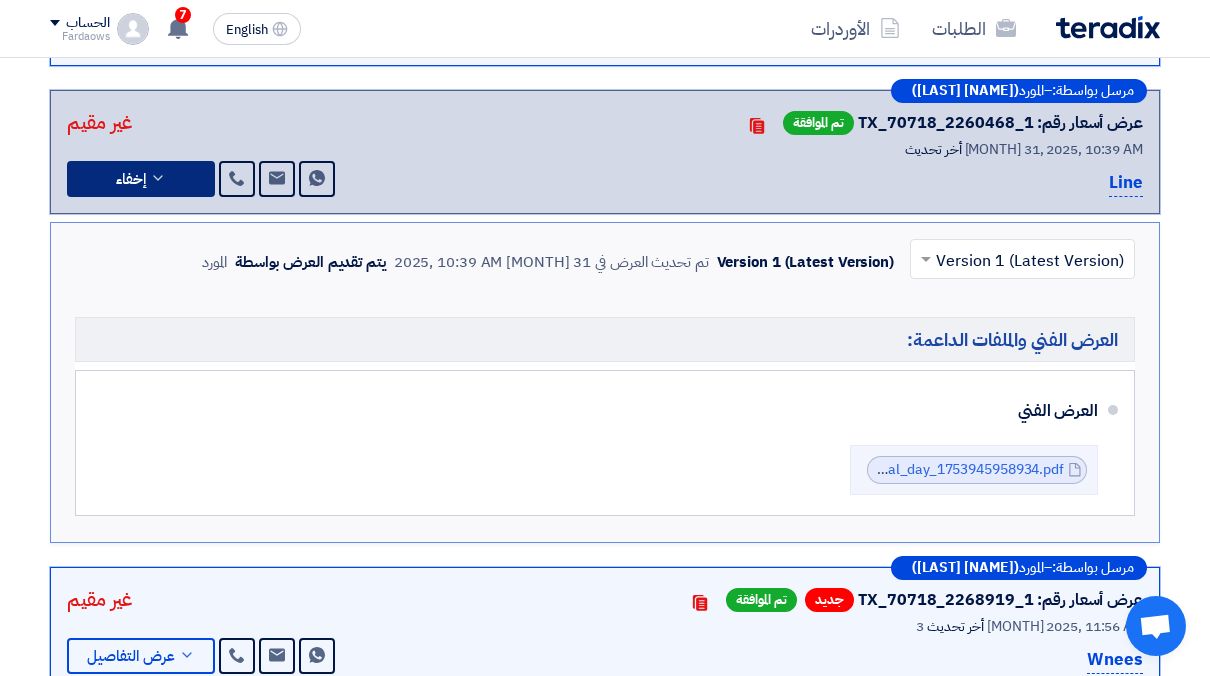 scroll, scrollTop: 574, scrollLeft: 0, axis: vertical 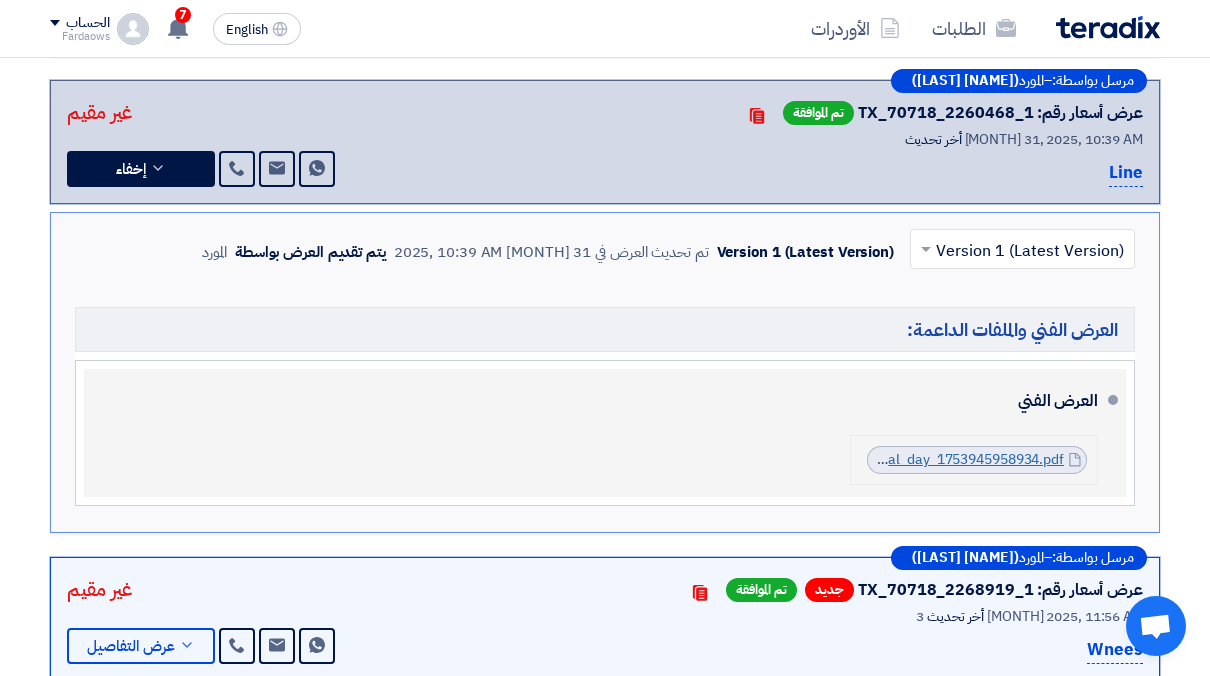 click on "cenomi_international_day_1753945958934.pdf" at bounding box center [914, 459] 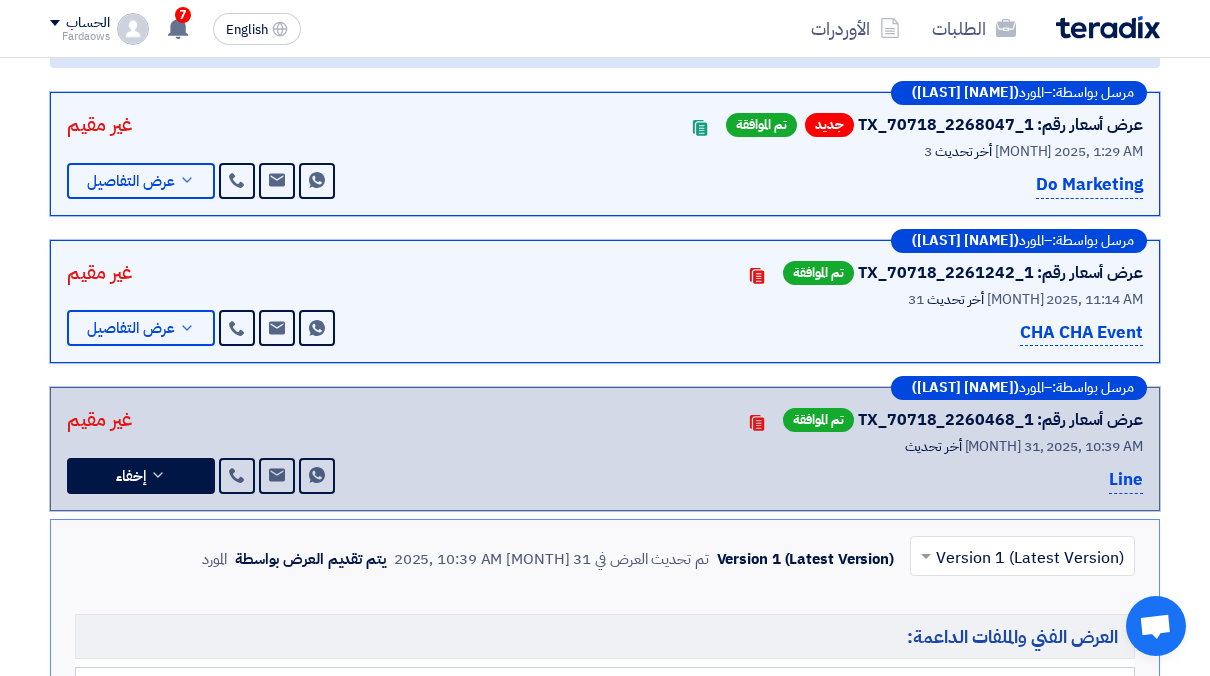 scroll, scrollTop: 266, scrollLeft: 0, axis: vertical 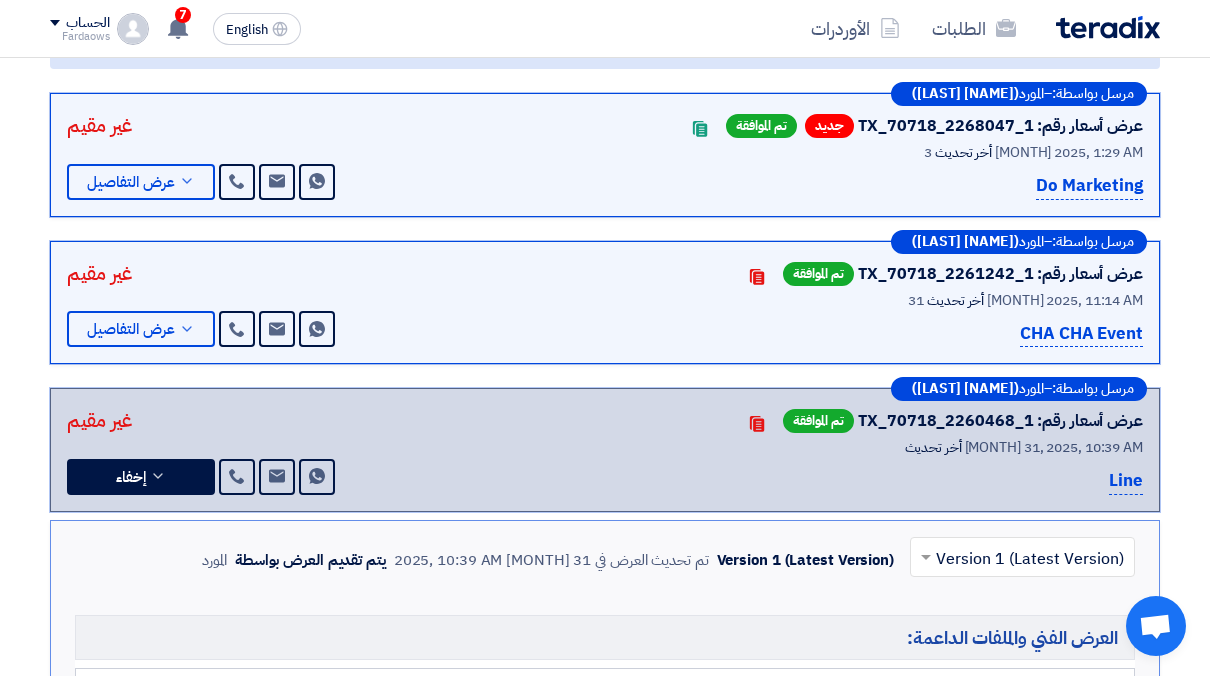 click on "عرض أسعار رقم:
TX_70718_2261242_1
تم الموافقة
Contacts
أخر تحديث
31 [MONTH] 2025, 11:14 AM" at bounding box center (605, 303) 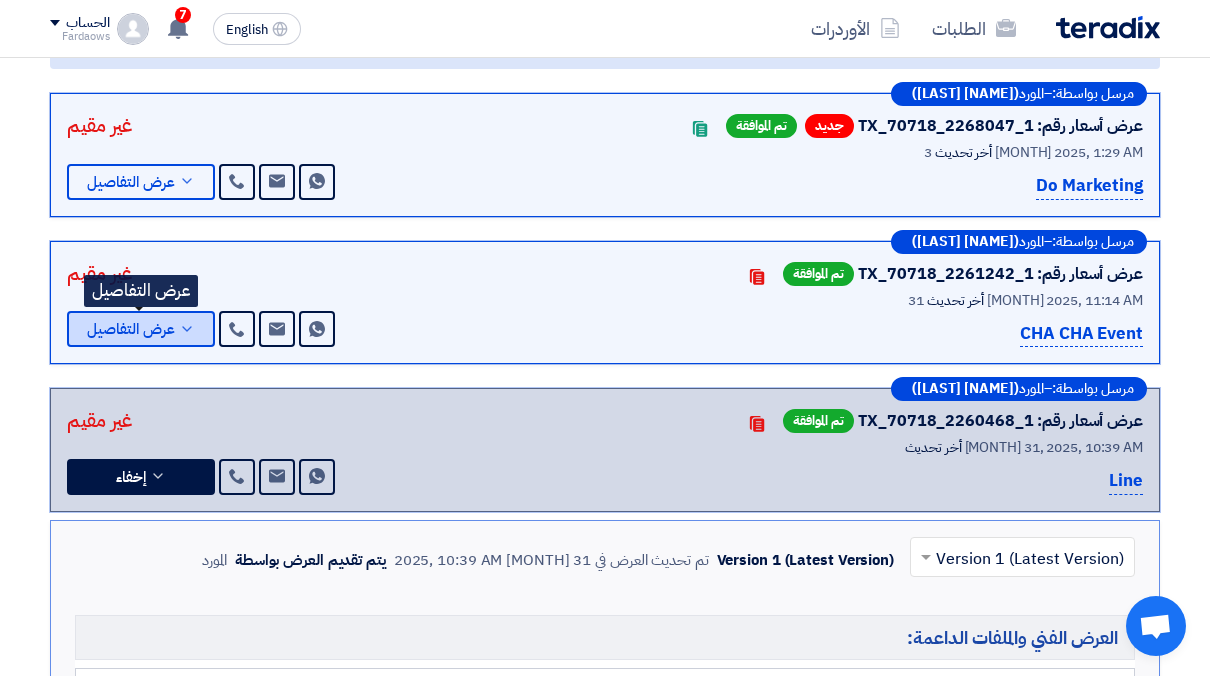 click on "عرض التفاصيل" at bounding box center (131, 329) 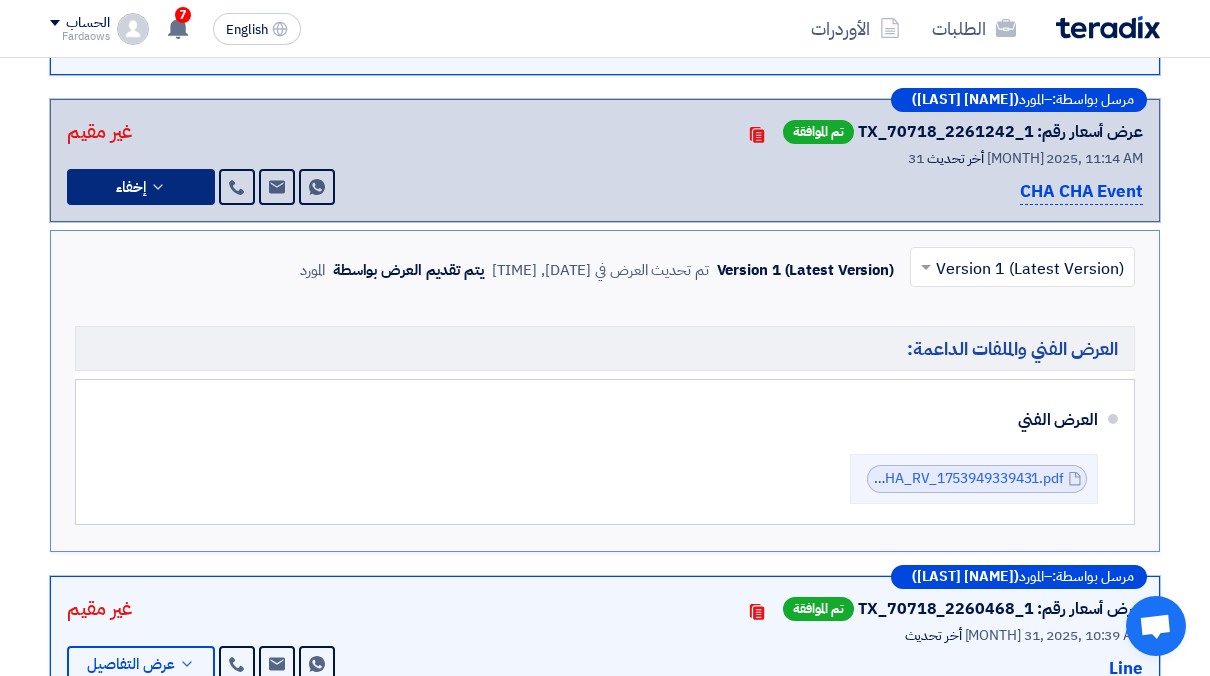scroll, scrollTop: 414, scrollLeft: 0, axis: vertical 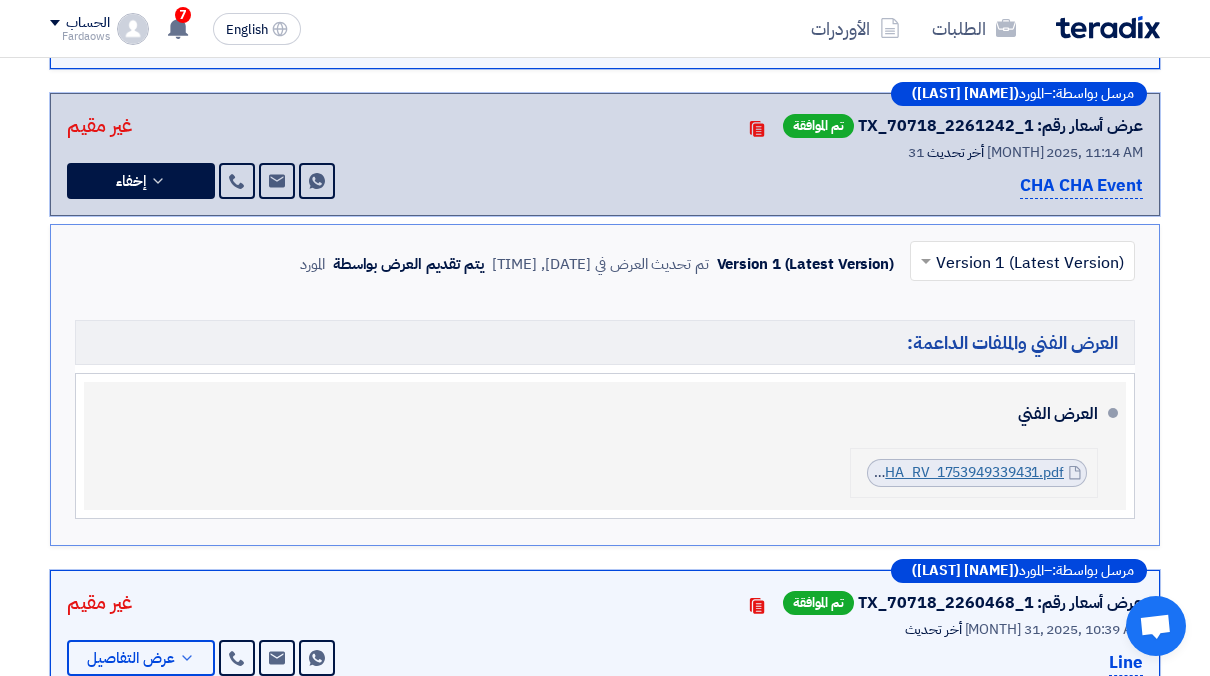click on "National_day_CHACHA_RV_1753949339431.pdf" at bounding box center [911, 472] 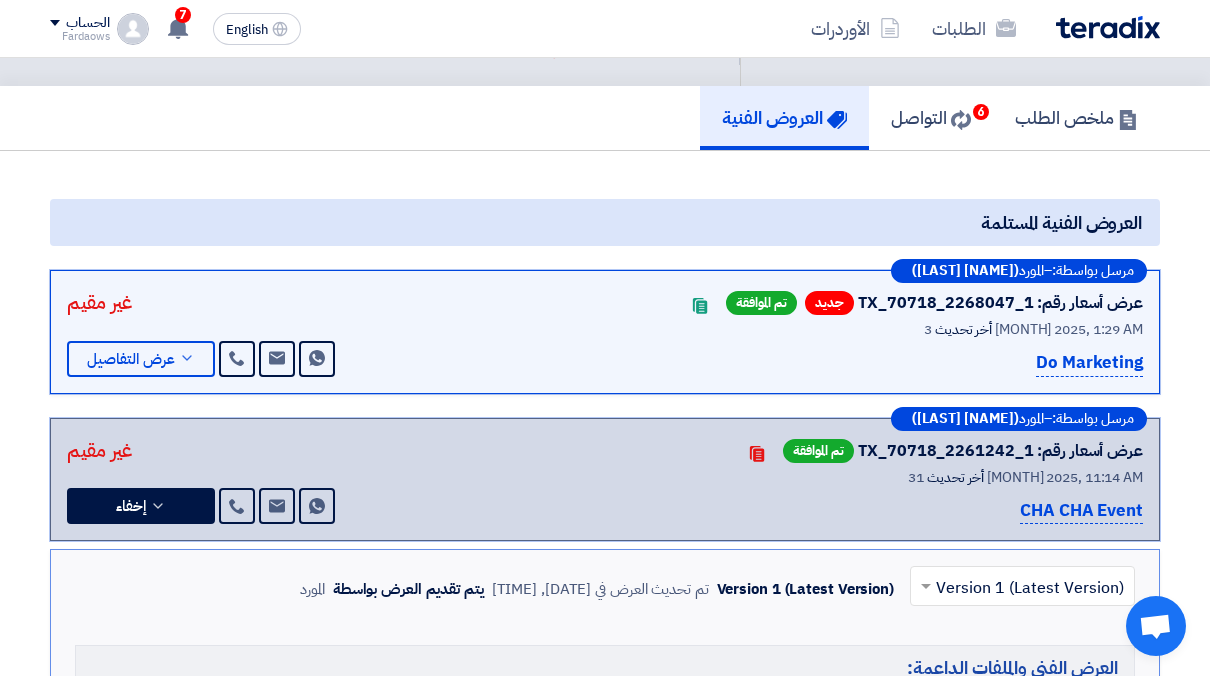 scroll, scrollTop: 88, scrollLeft: 0, axis: vertical 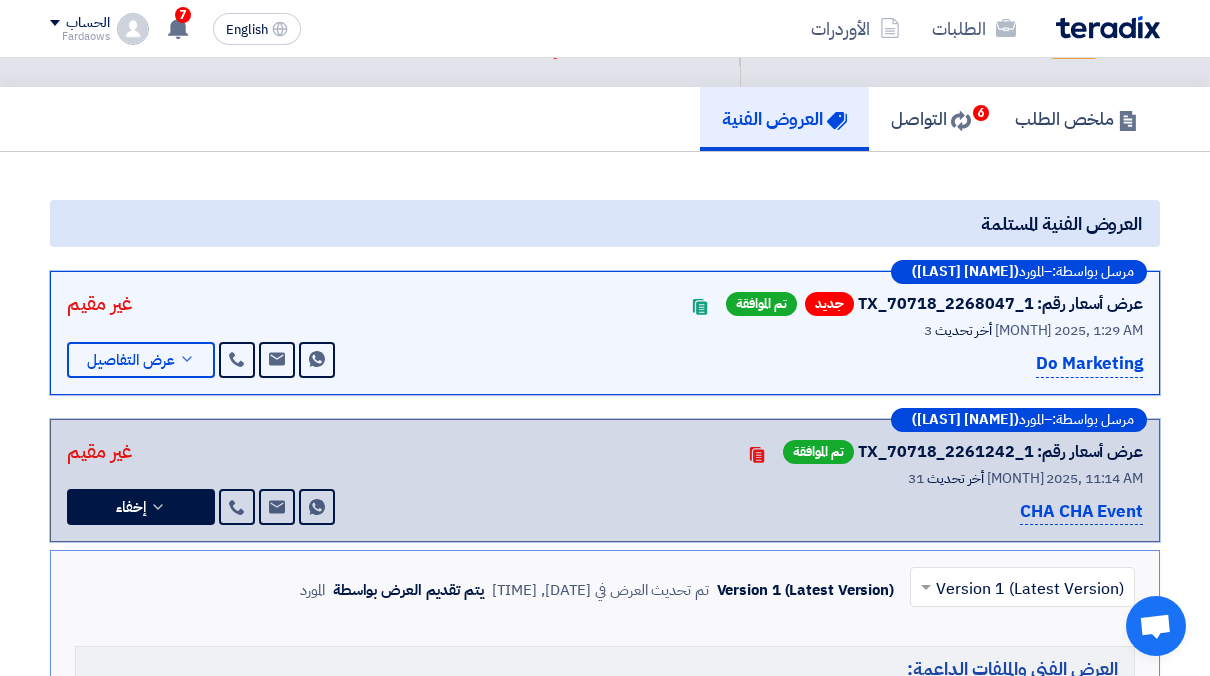 click on "Send Message
Send Message
عرض التفاصيل" at bounding box center [203, 360] 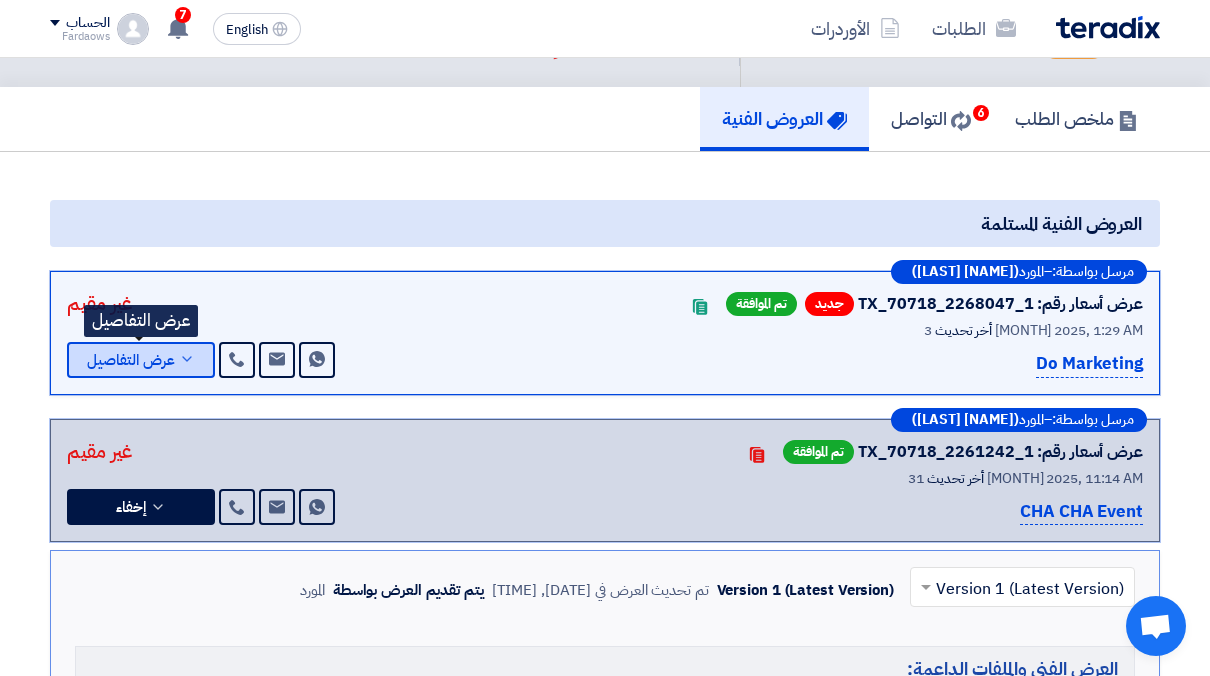 click on "عرض التفاصيل" at bounding box center [131, 360] 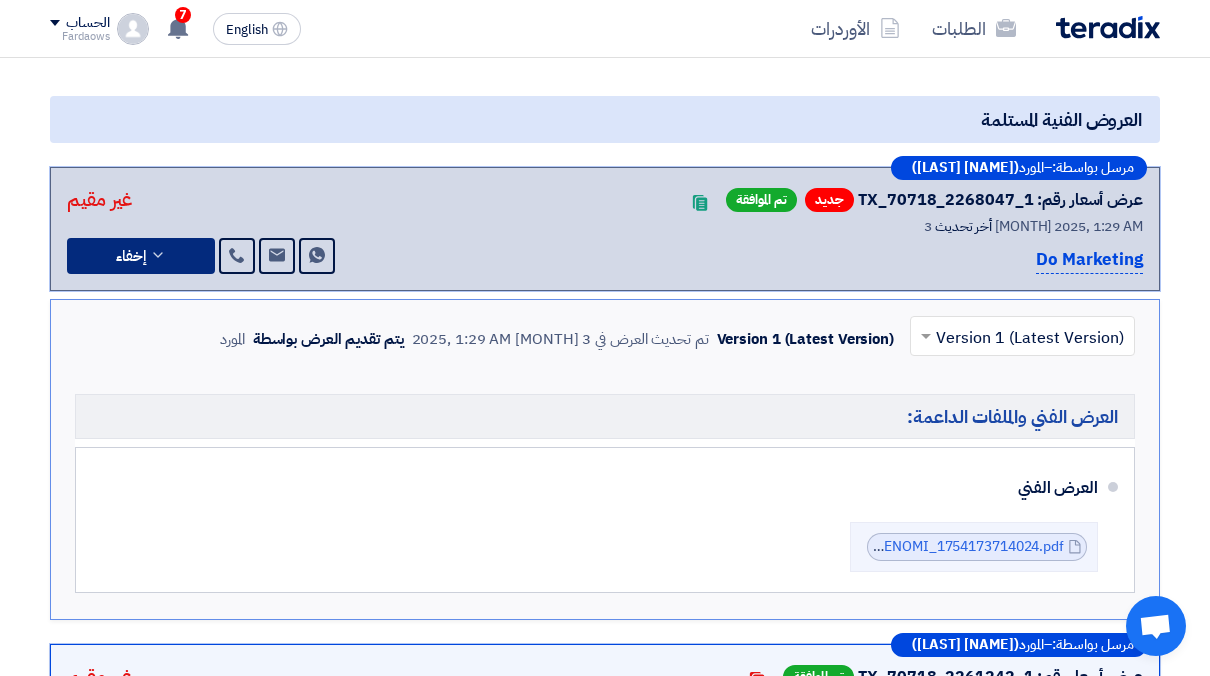 scroll, scrollTop: 203, scrollLeft: 0, axis: vertical 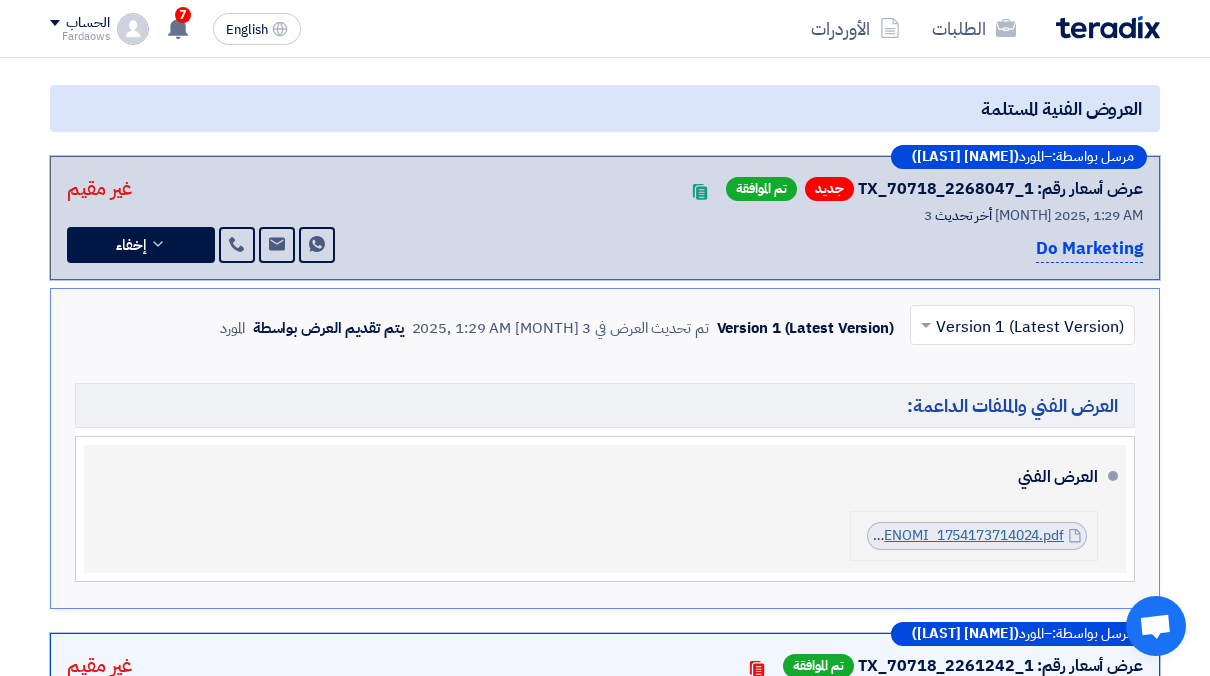 click on "National_DAY__CENOMI_1754173714024.pdf" at bounding box center (919, 535) 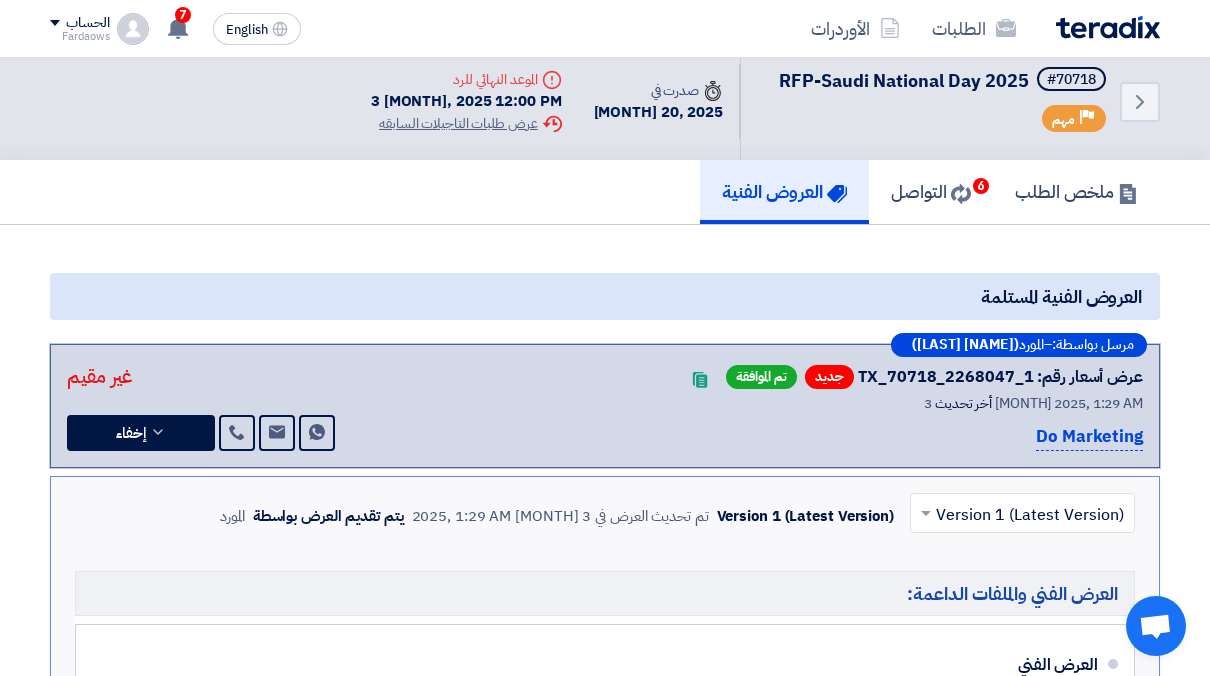 scroll, scrollTop: 0, scrollLeft: 0, axis: both 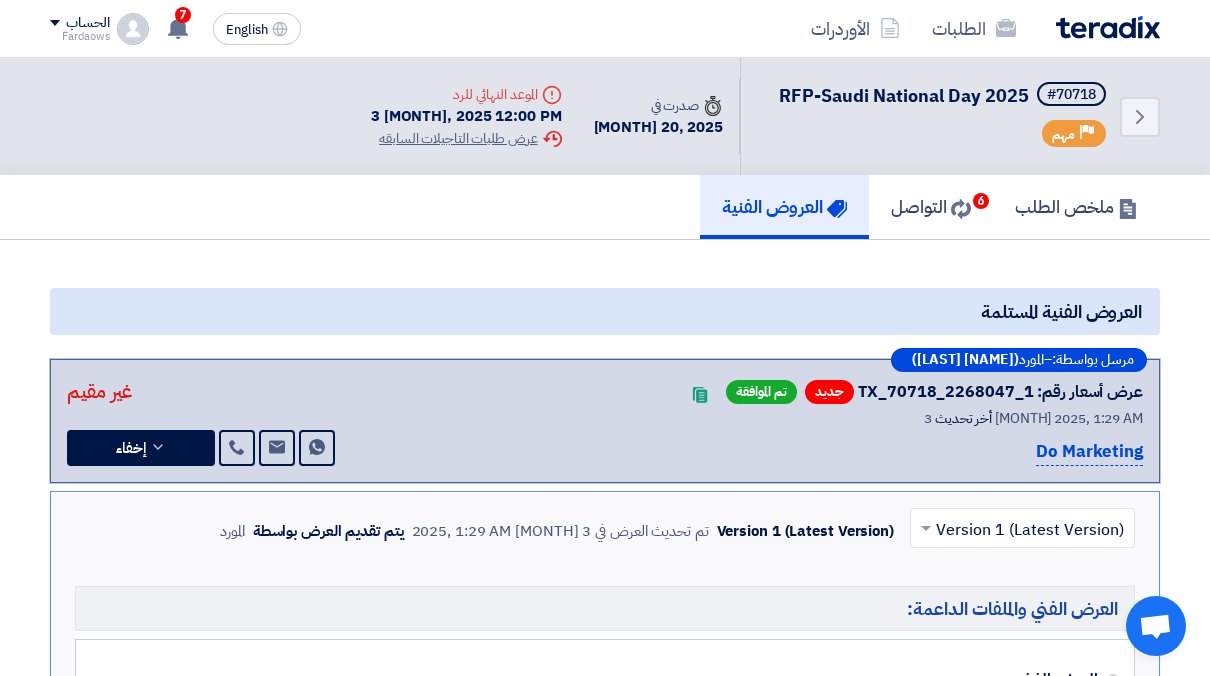 click on "عرض أسعار رقم:
TX_70718_2268047_1
جديد
تم الموافقة
Contacts
أخر تحديث
3 [MONTH] 2025, 1:29 AM" at bounding box center [605, 421] 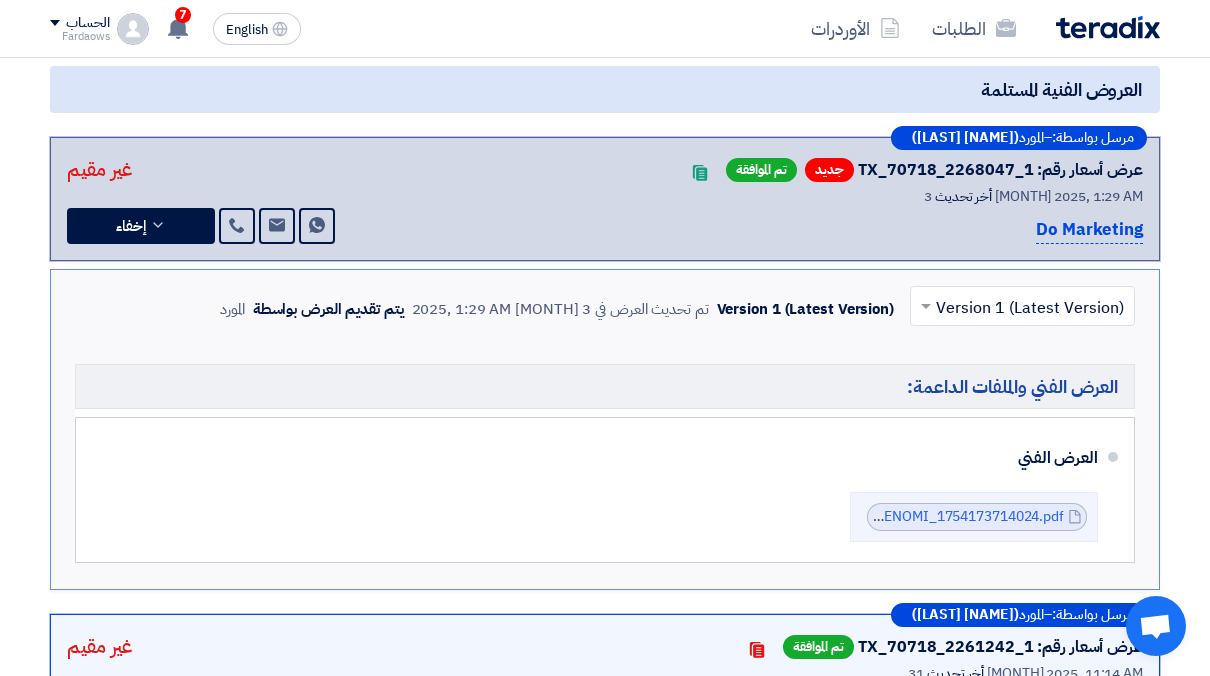 scroll, scrollTop: 0, scrollLeft: 0, axis: both 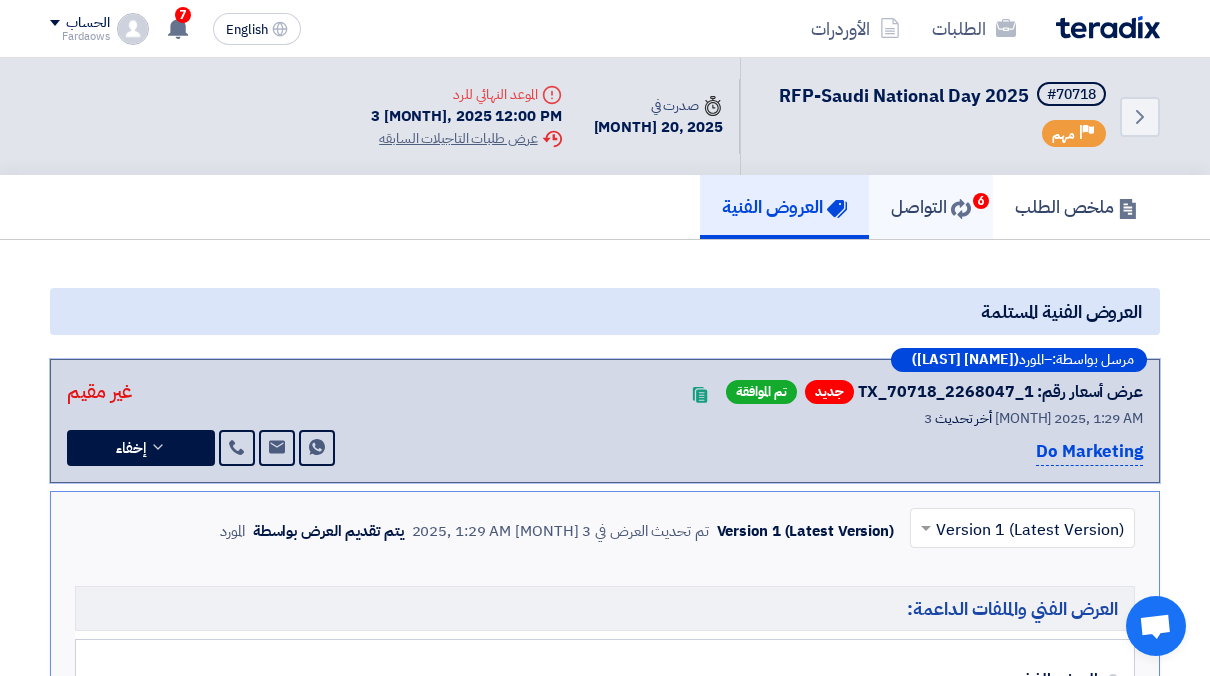 click on "التواصل
6" 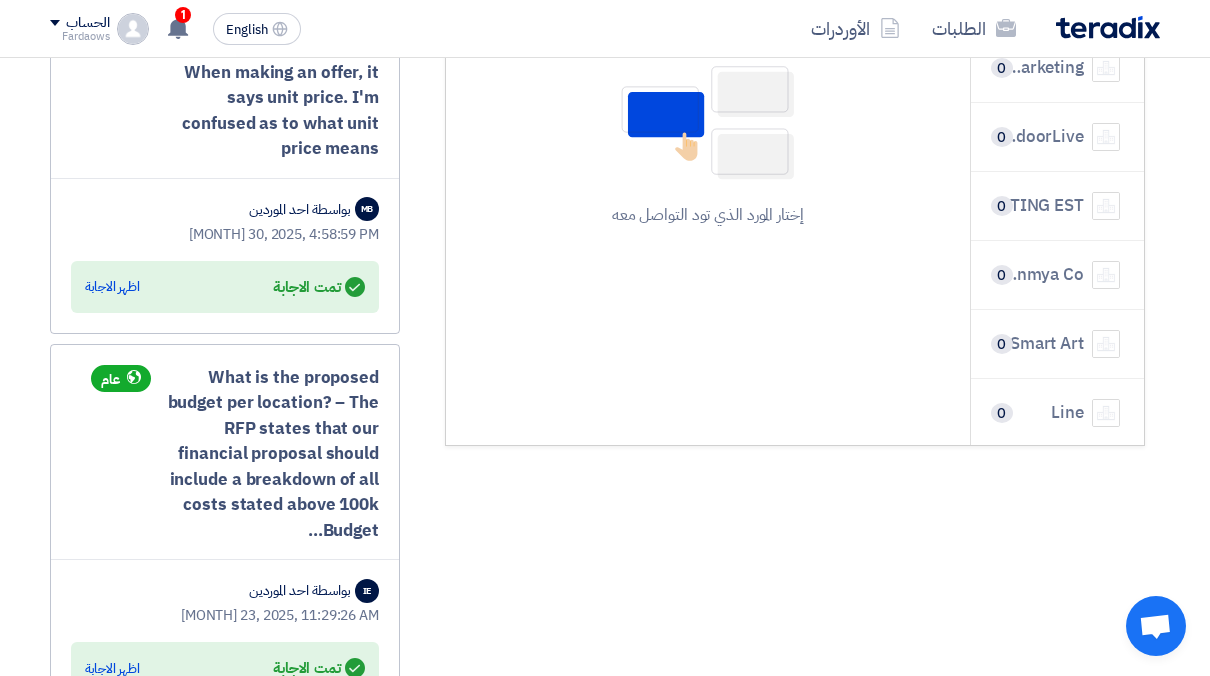 scroll, scrollTop: 0, scrollLeft: 0, axis: both 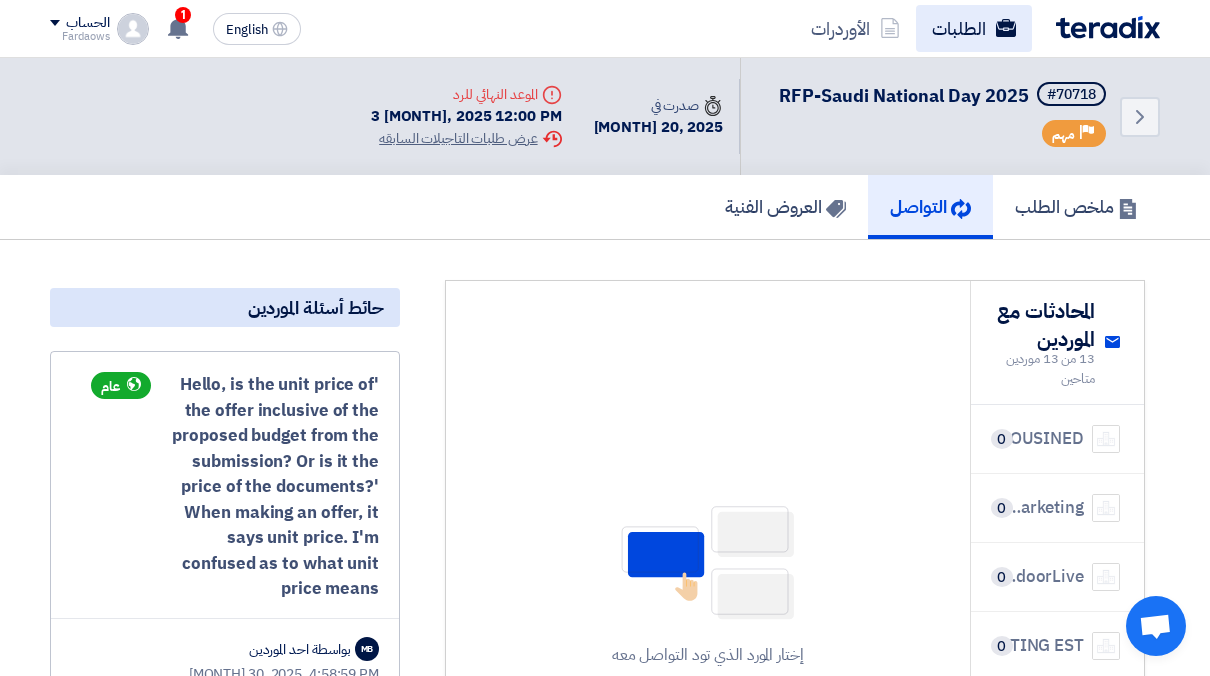 click on "الطلبات" 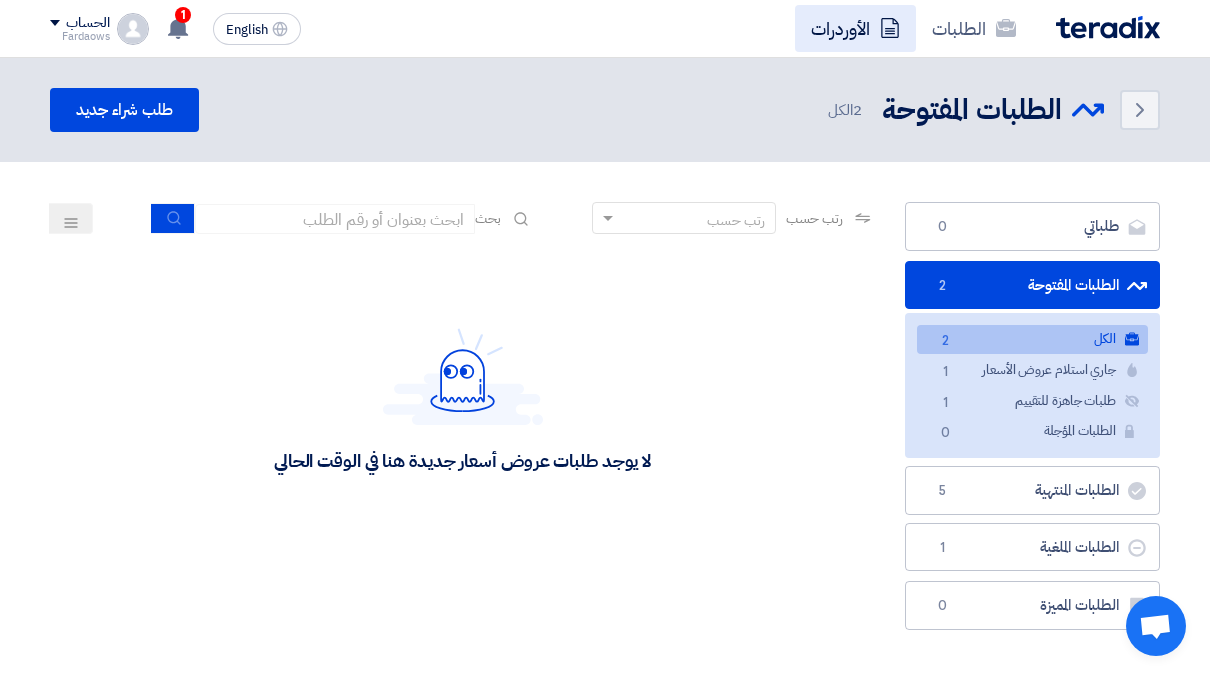 click on "الأوردرات" 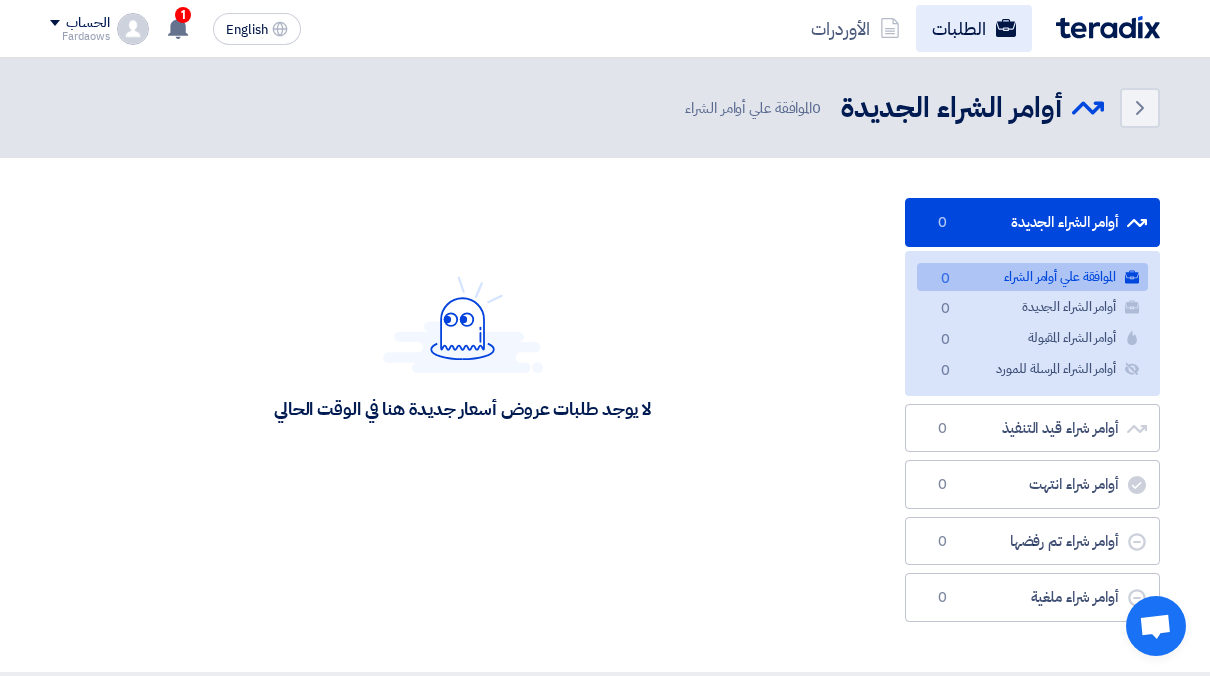 click on "الطلبات" 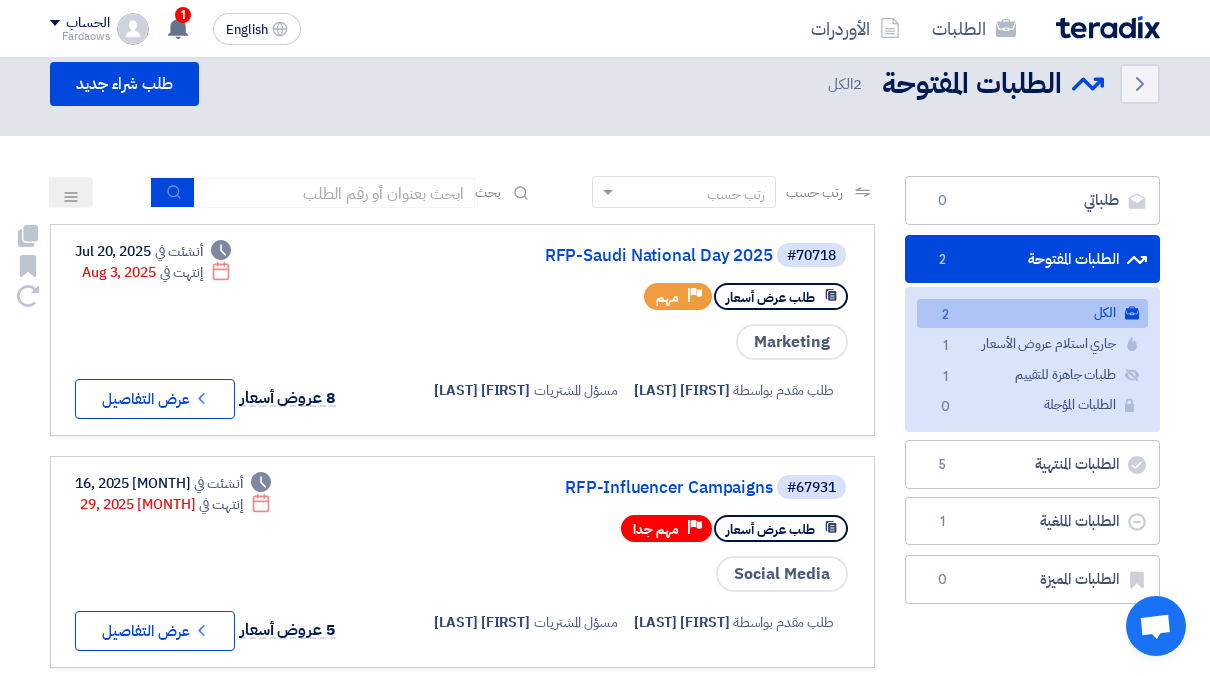 scroll, scrollTop: 12, scrollLeft: 0, axis: vertical 